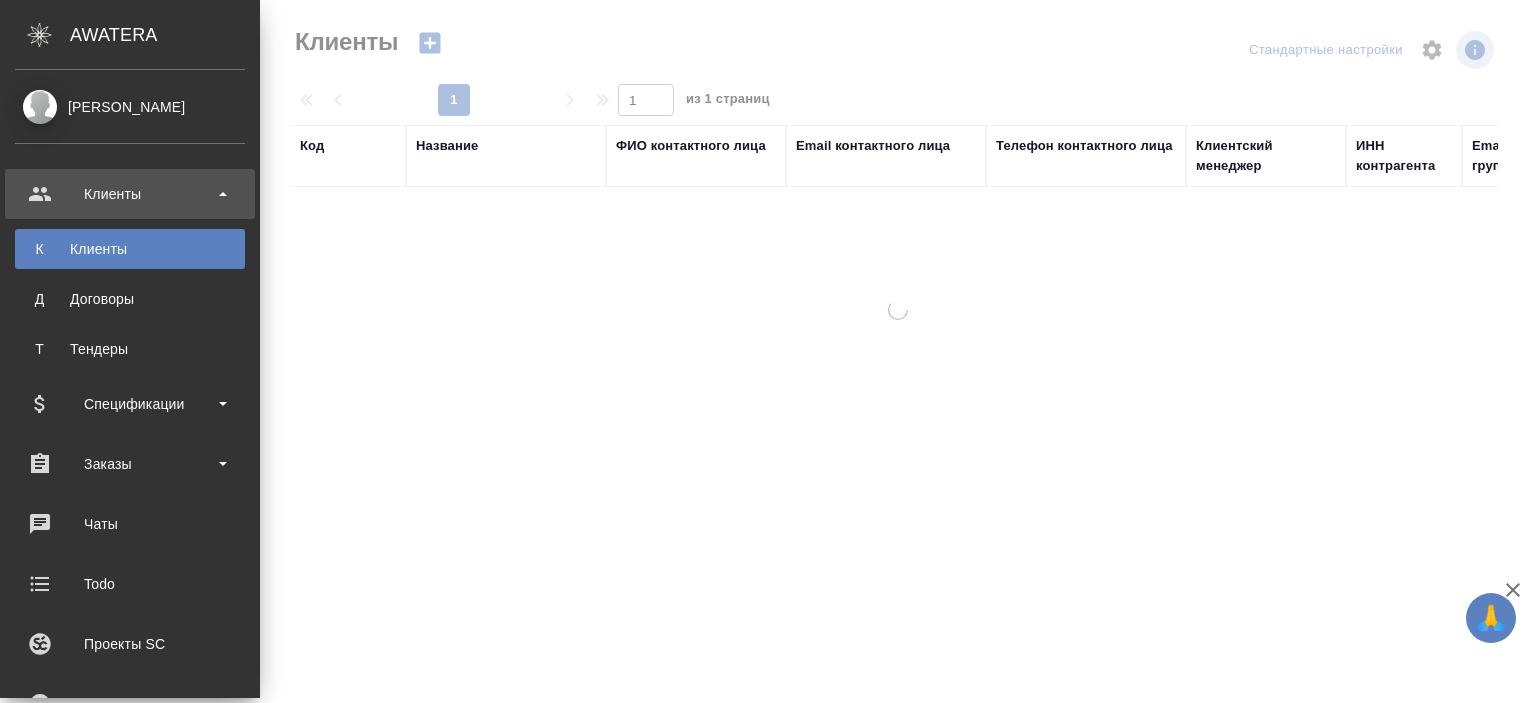 select on "RU" 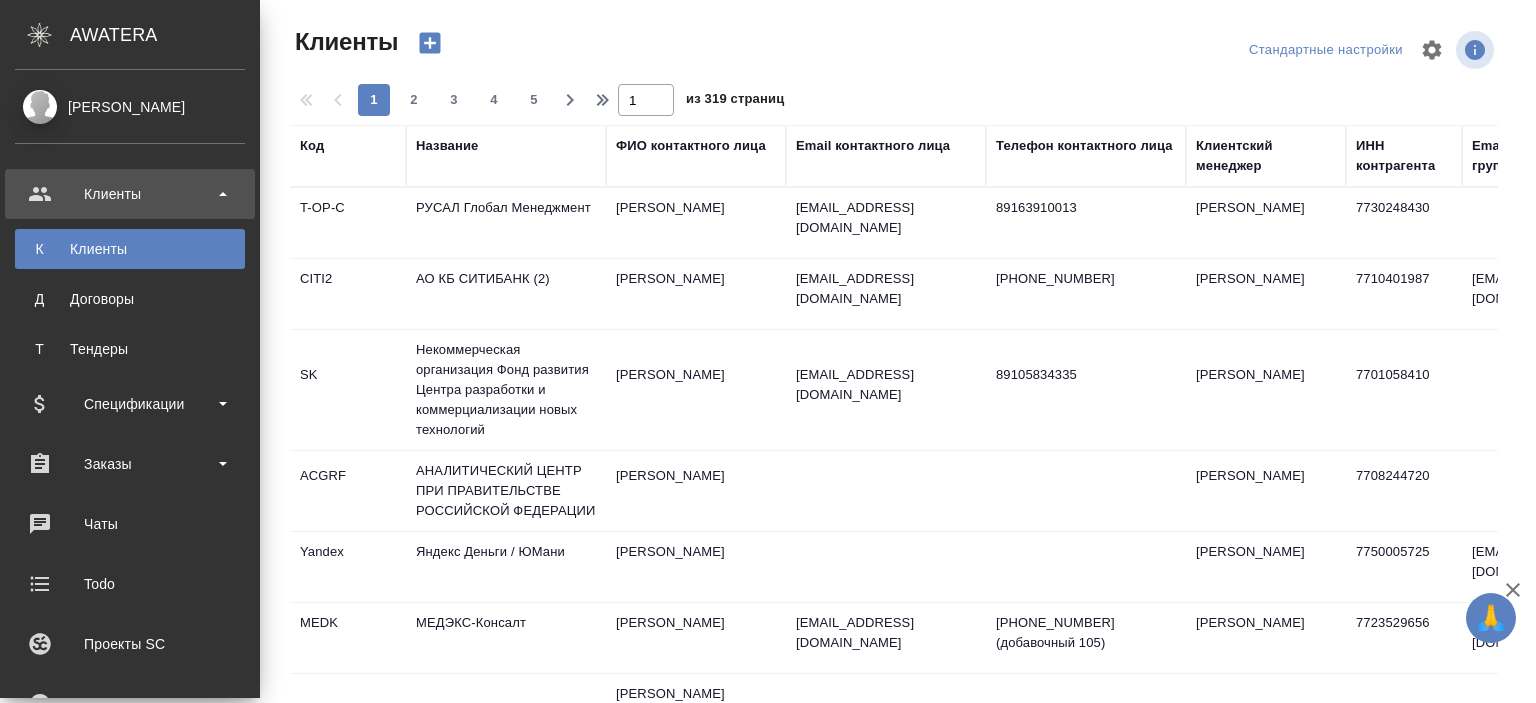 scroll, scrollTop: 0, scrollLeft: 0, axis: both 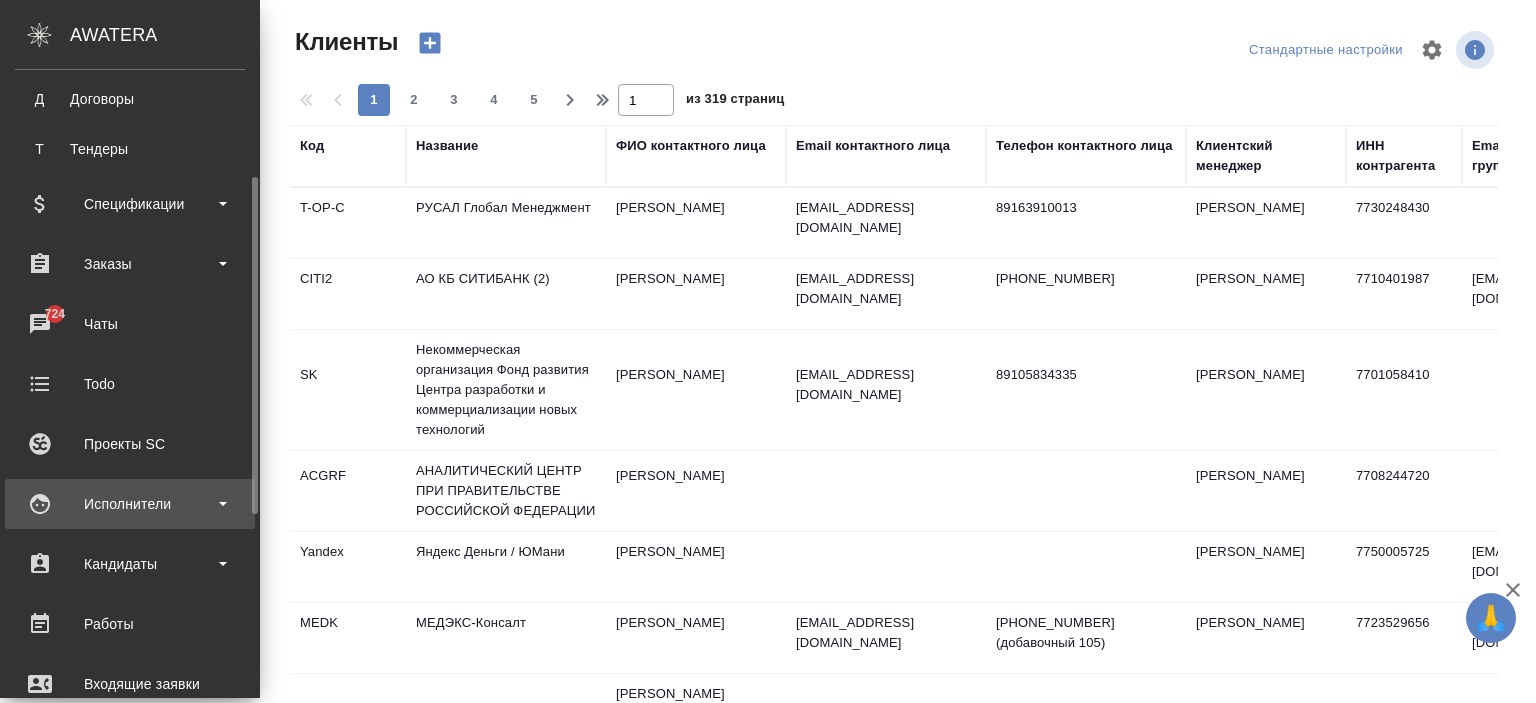 click on "Исполнители" at bounding box center (130, 504) 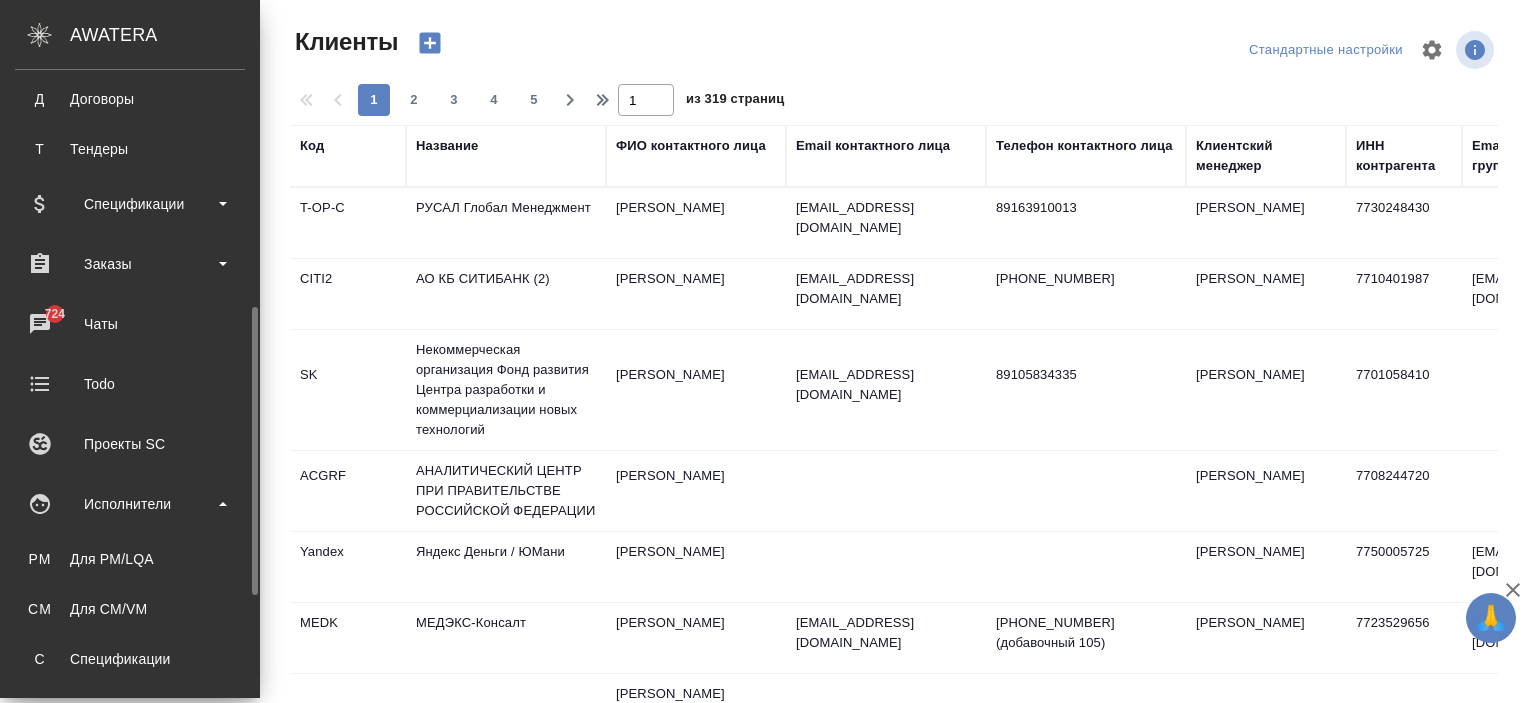 scroll, scrollTop: 300, scrollLeft: 0, axis: vertical 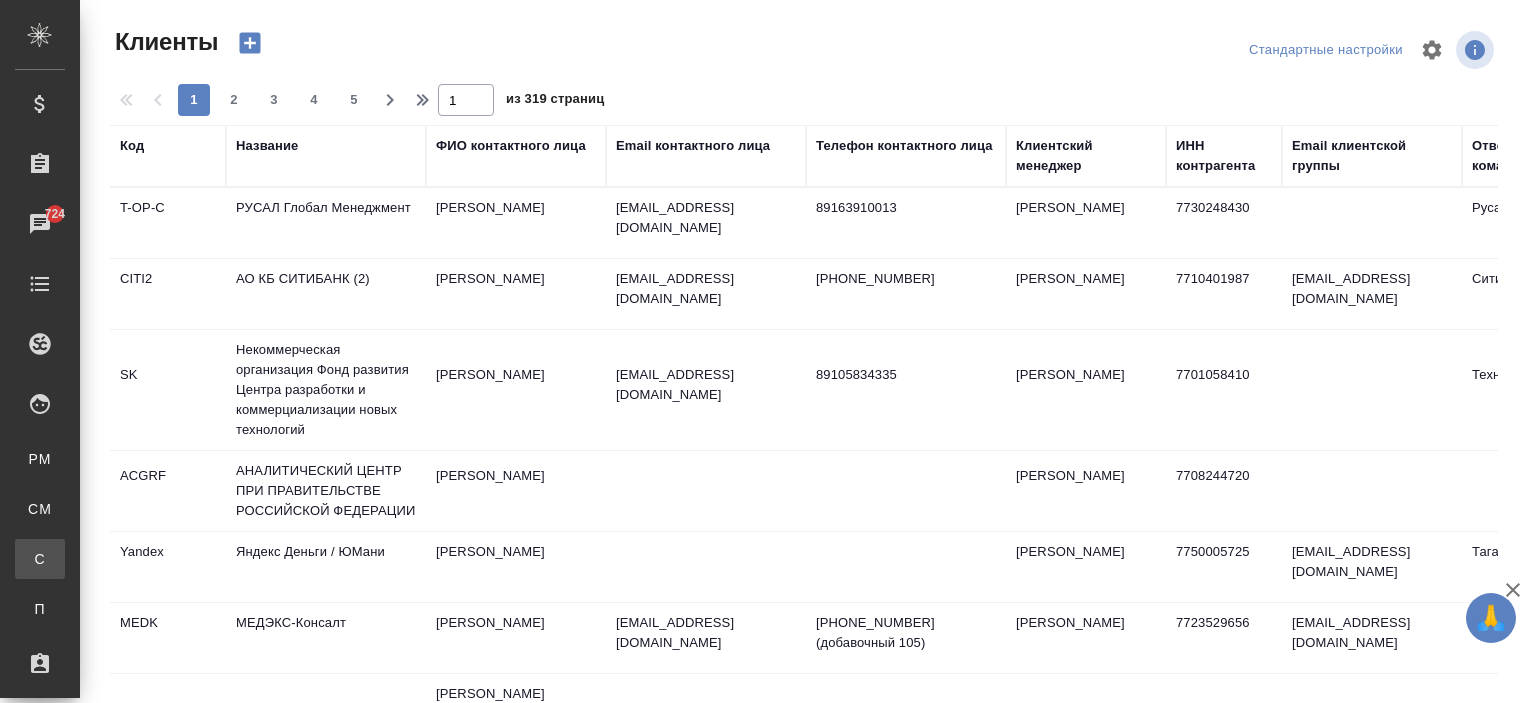 click on "Спецификации" at bounding box center (15, 559) 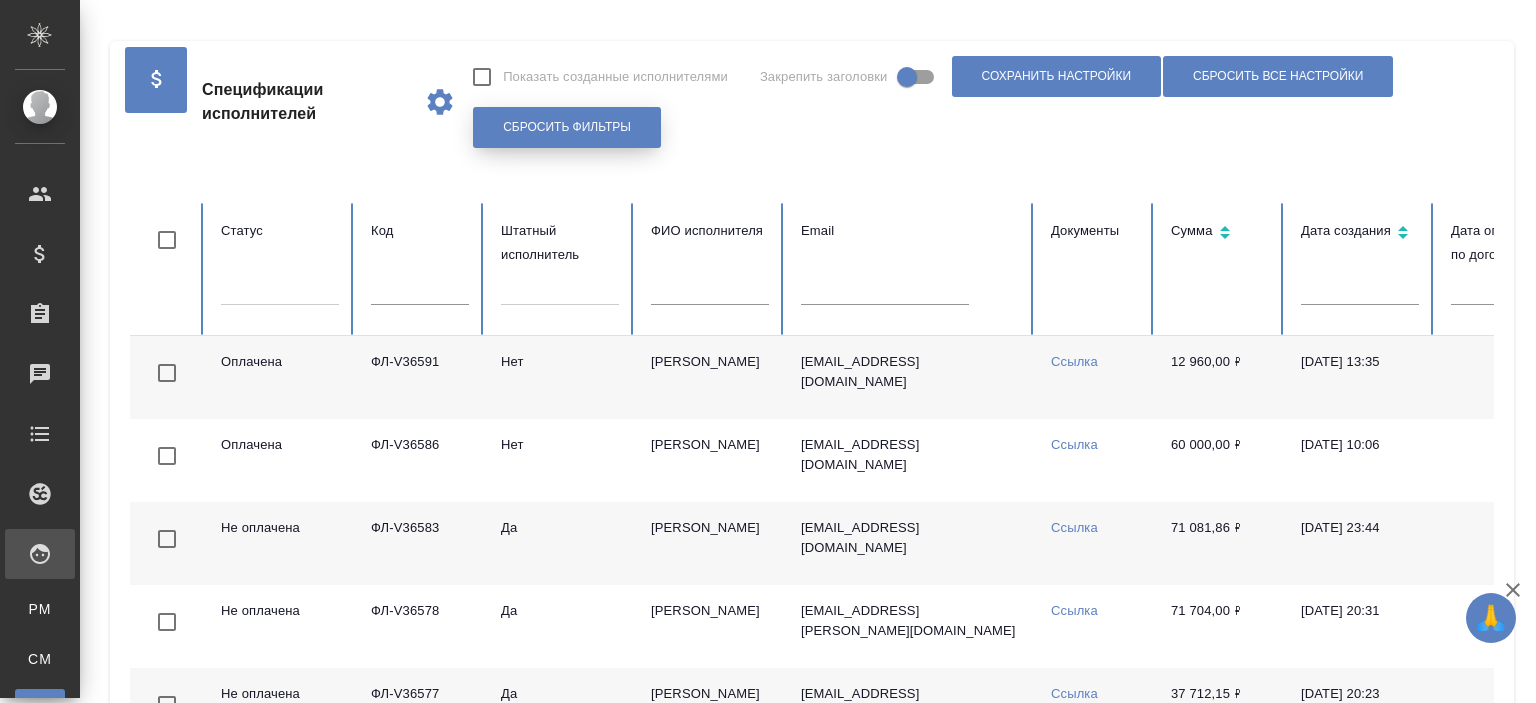 click on "Сбросить фильтры" at bounding box center [567, 127] 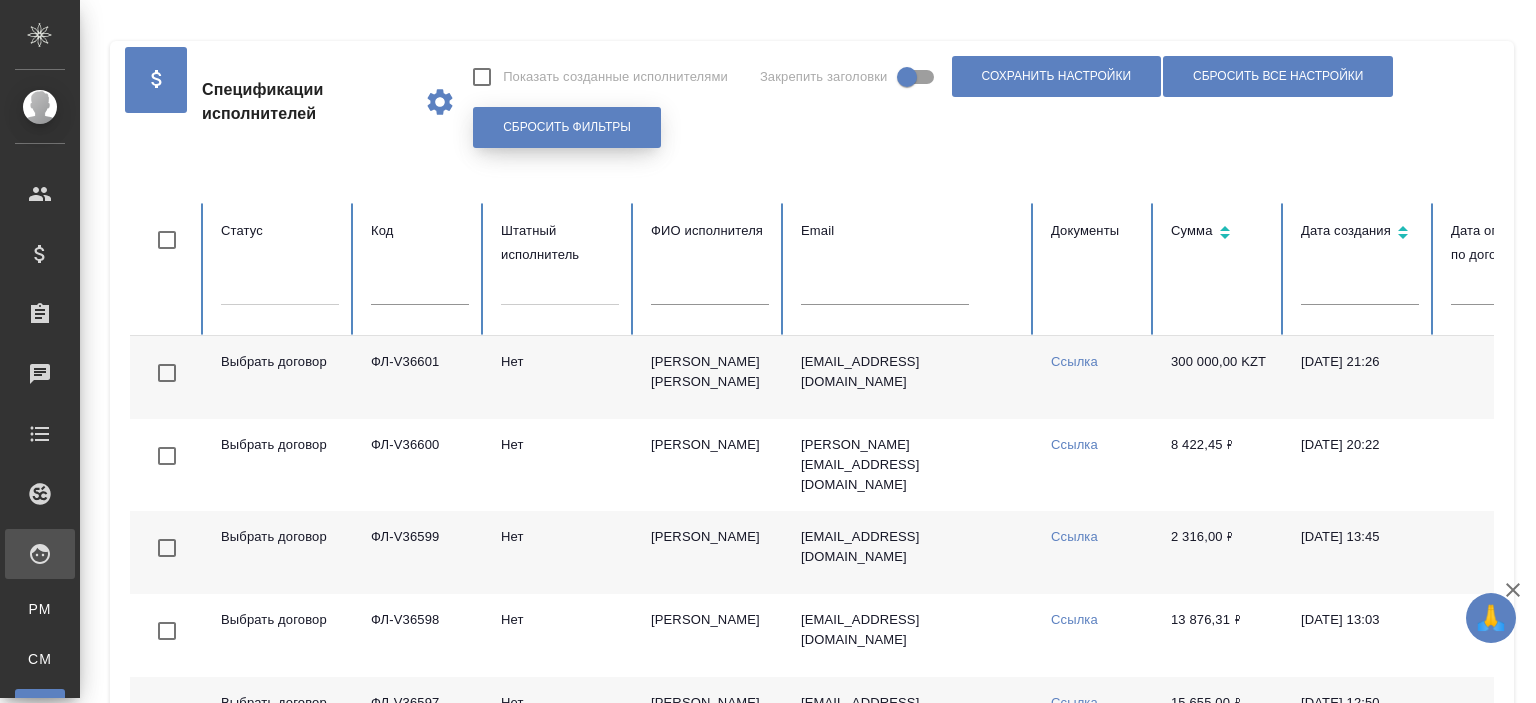 click on "Сбросить фильтры" at bounding box center [567, 127] 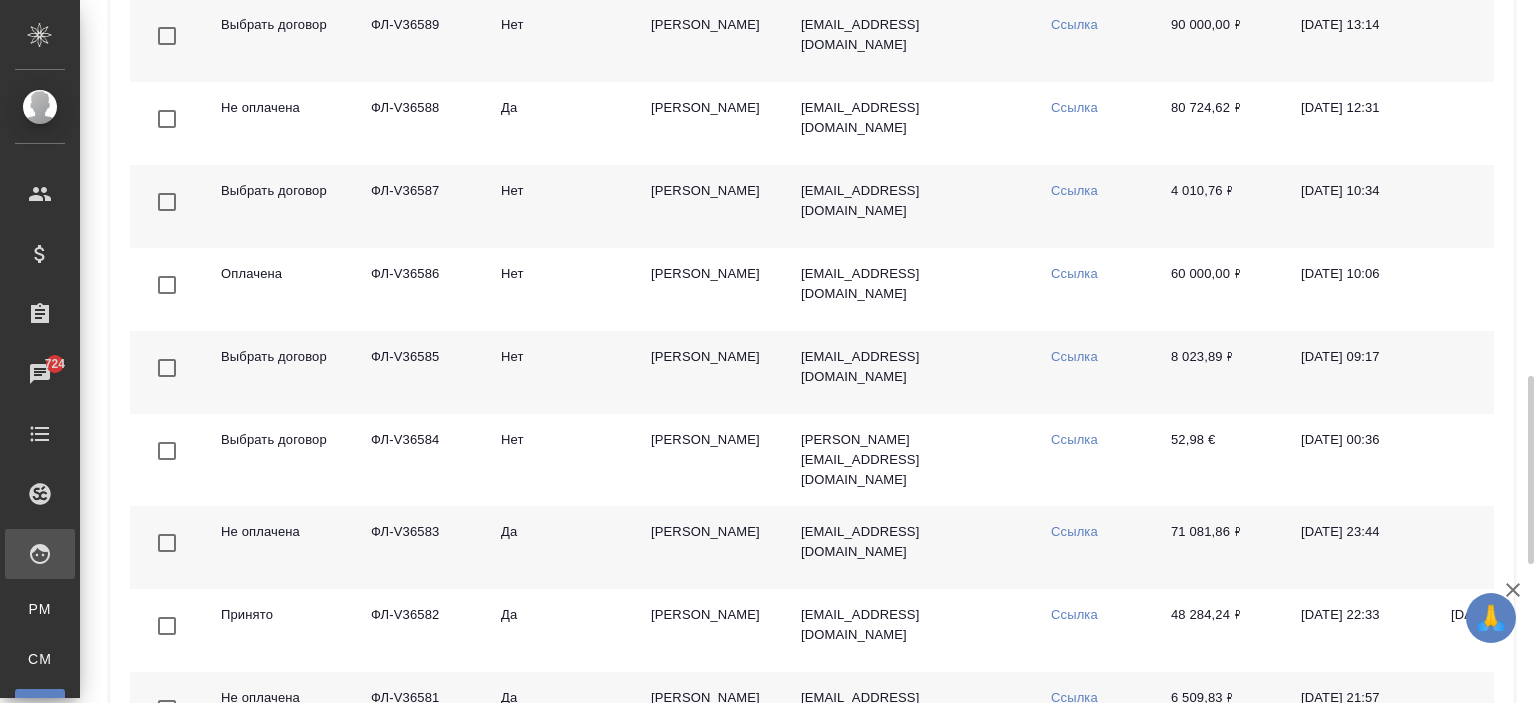 scroll, scrollTop: 1912, scrollLeft: 0, axis: vertical 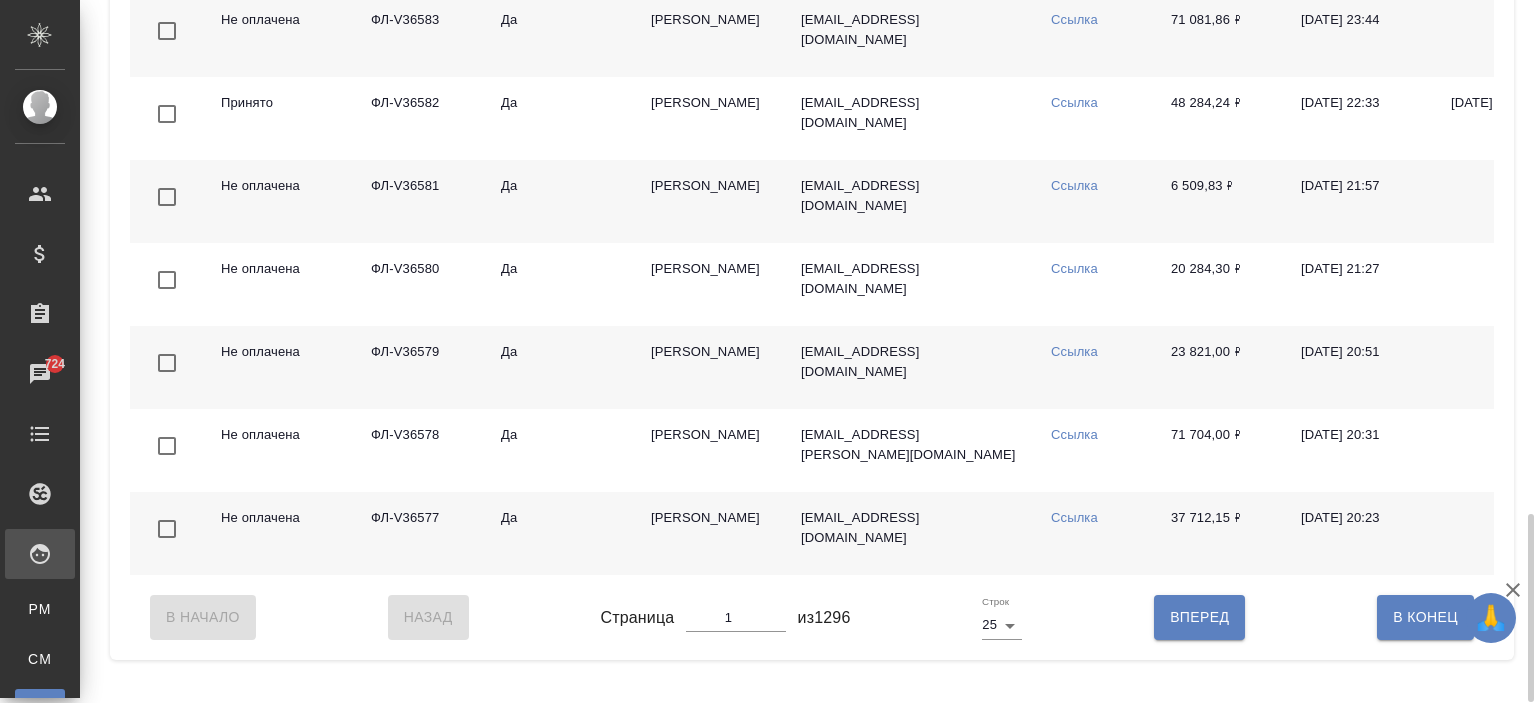 click on "В Начало Назад Страница 1 из  1296 Строк 25 25 Вперед В Конец" at bounding box center (812, 617) 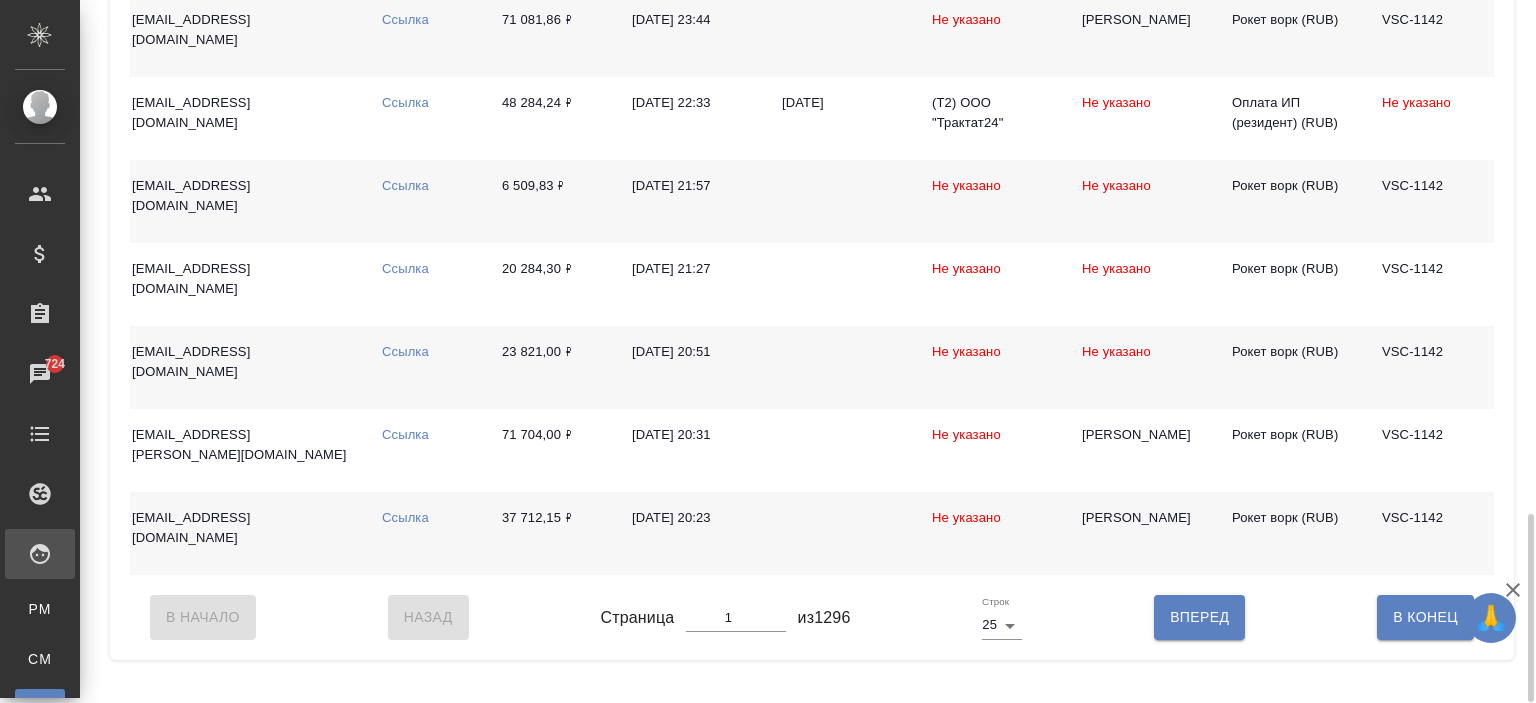 scroll, scrollTop: 0, scrollLeft: 777, axis: horizontal 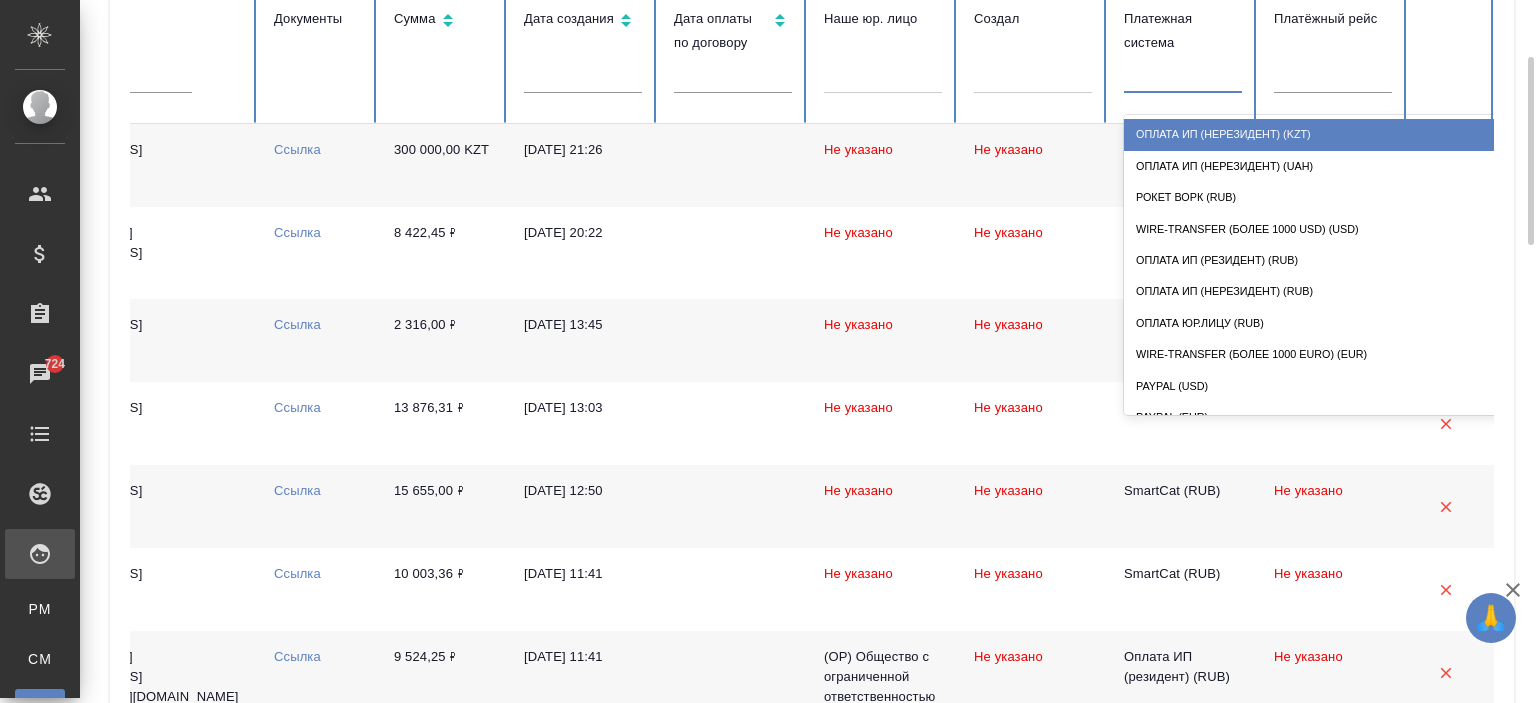 click at bounding box center (1183, 74) 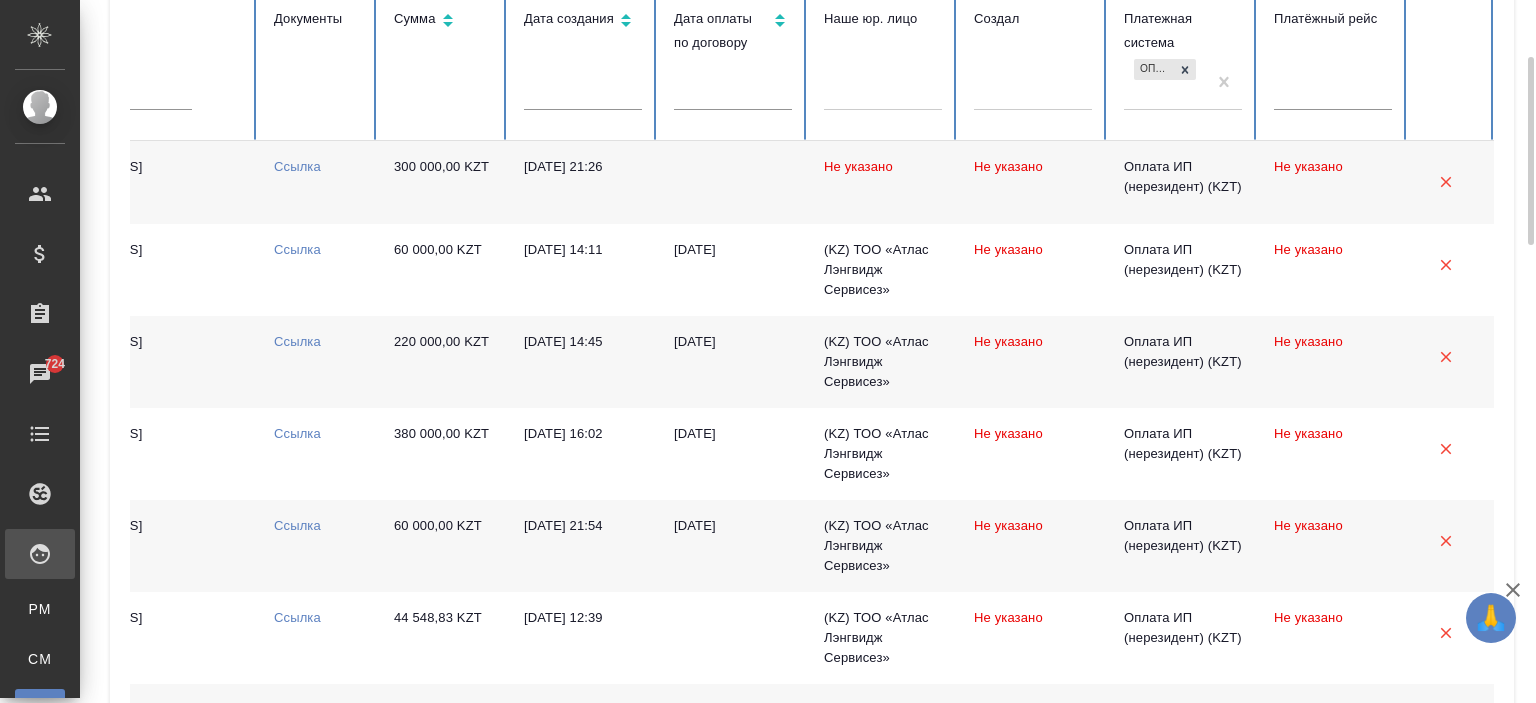 click on "Оплата ИП (нерезидент) (KZT)" at bounding box center (1165, 82) 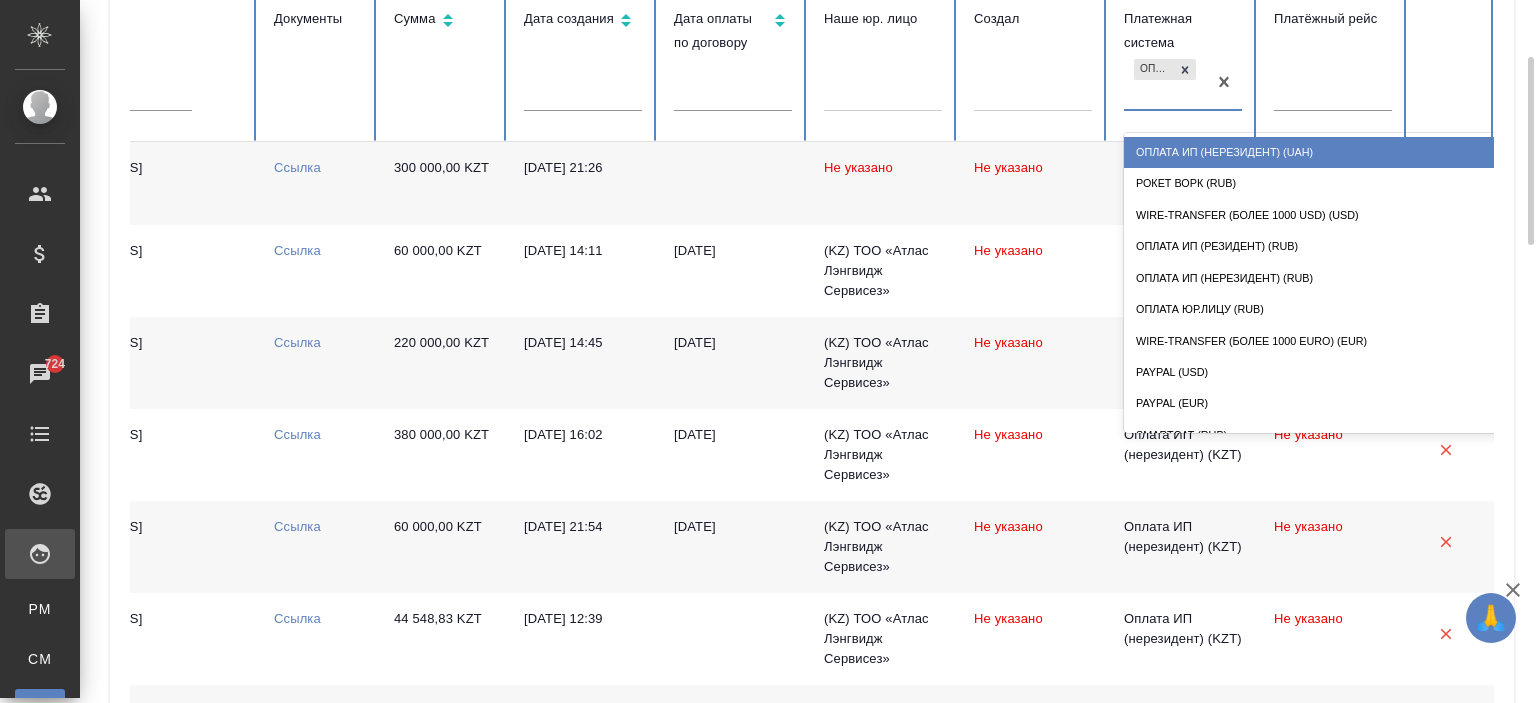 click on "Оплата ИП (нерезидент) (UAH)" at bounding box center [1324, 152] 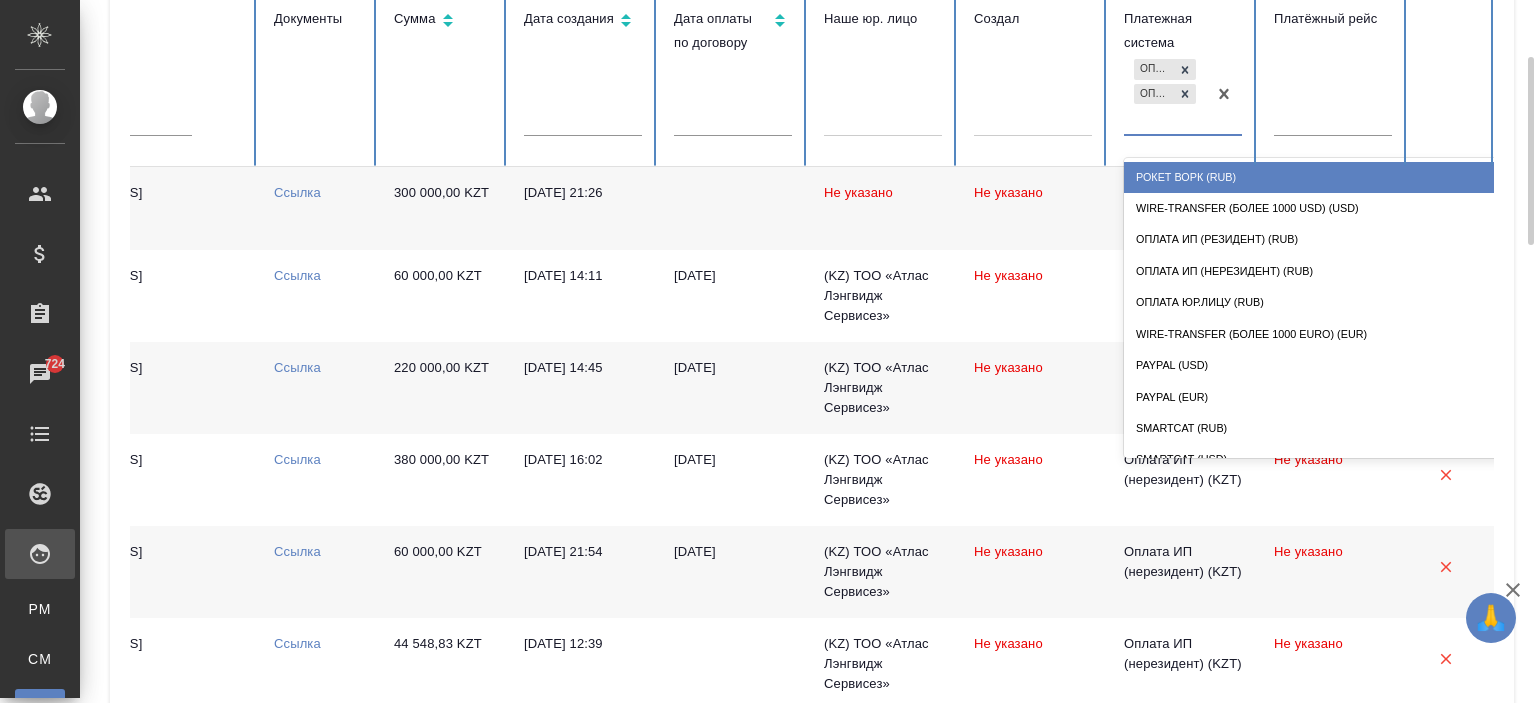 click on "Оплата ИП (нерезидент) (KZT) Оплата ИП (нерезидент) (UAH)" at bounding box center (1165, 94) 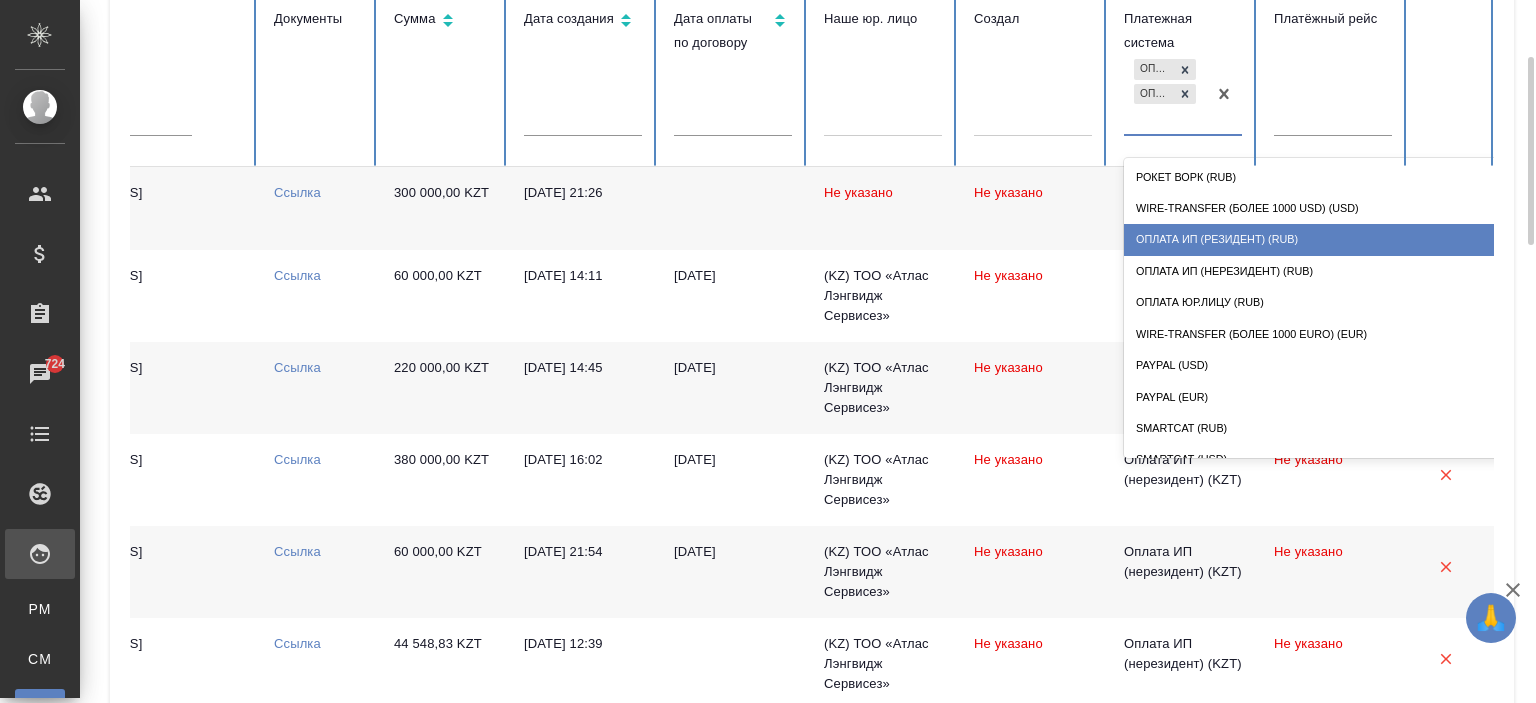 click on "Оплата ИП (резидент) (RUB)" at bounding box center [1324, 239] 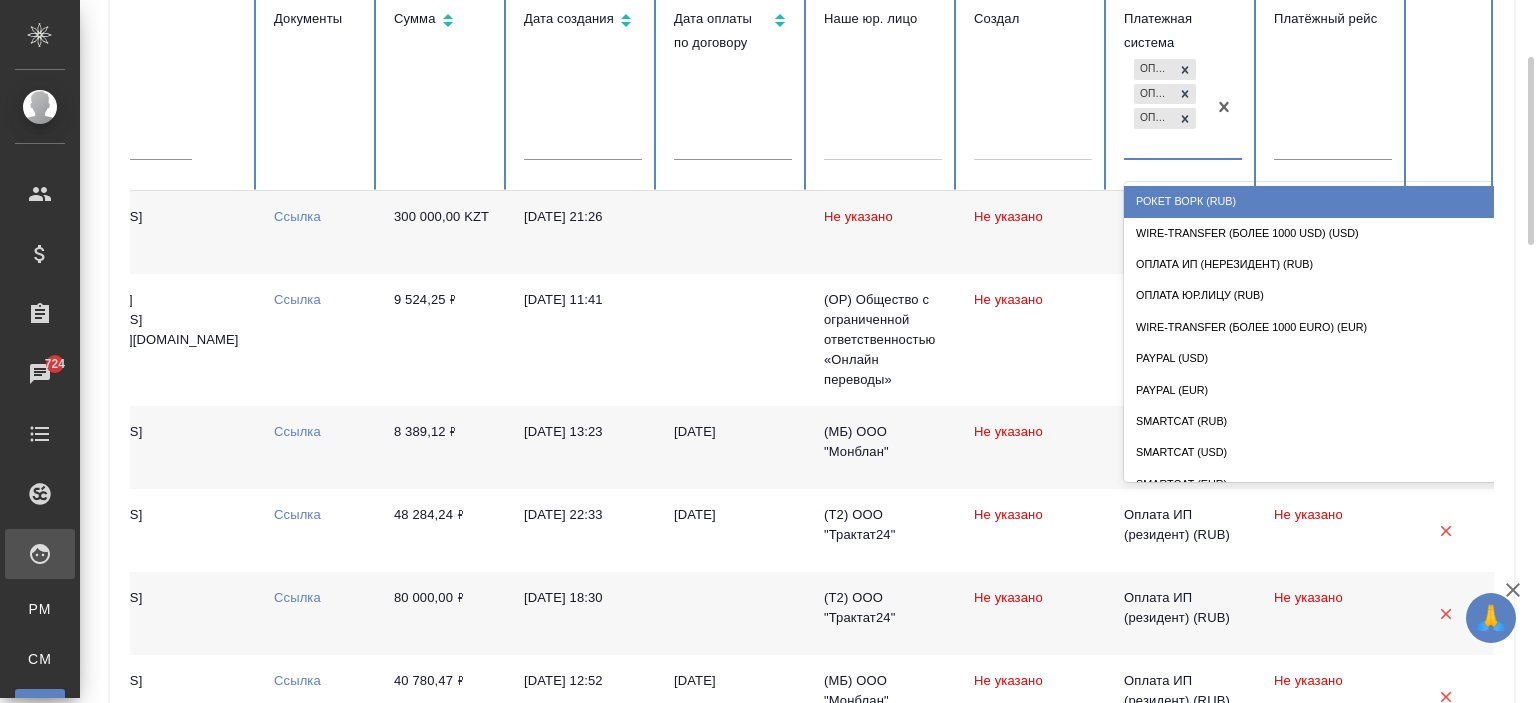 click on "Оплата ИП (нерезидент) (KZT) Оплата ИП (нерезидент) (UAH) Оплата ИП (резидент) (RUB)" at bounding box center (1165, 106) 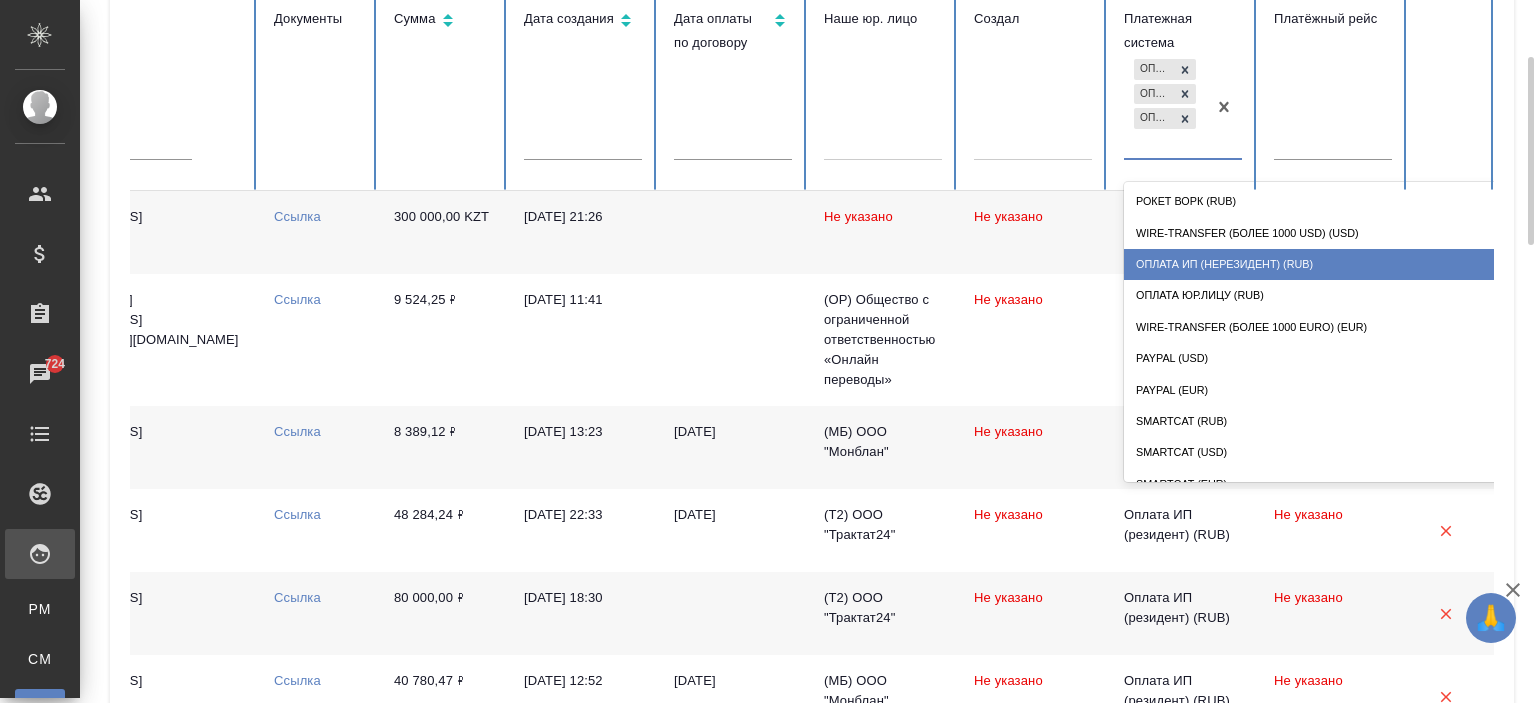 click on "Оплата ИП (нерезидент) (RUB)" at bounding box center (1324, 264) 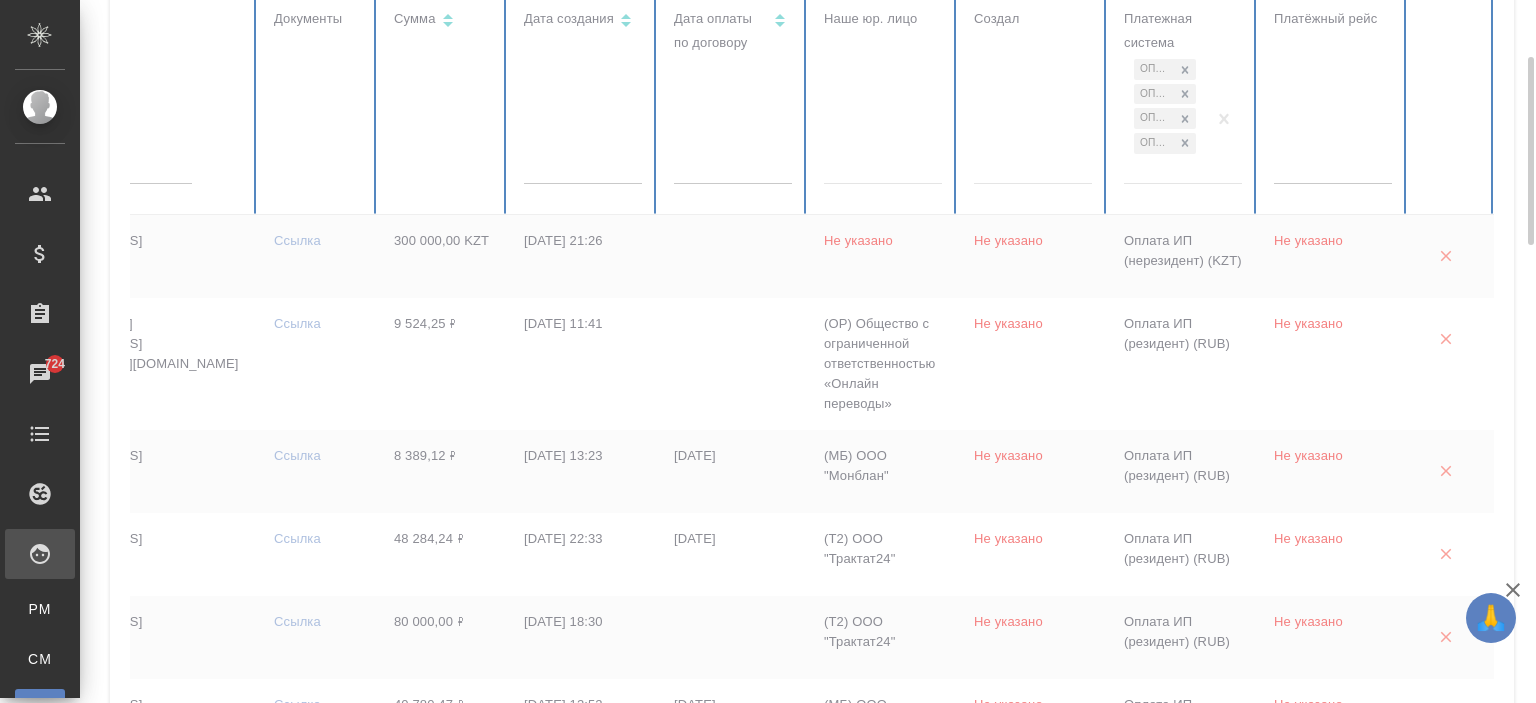 click at bounding box center (424, 1236) 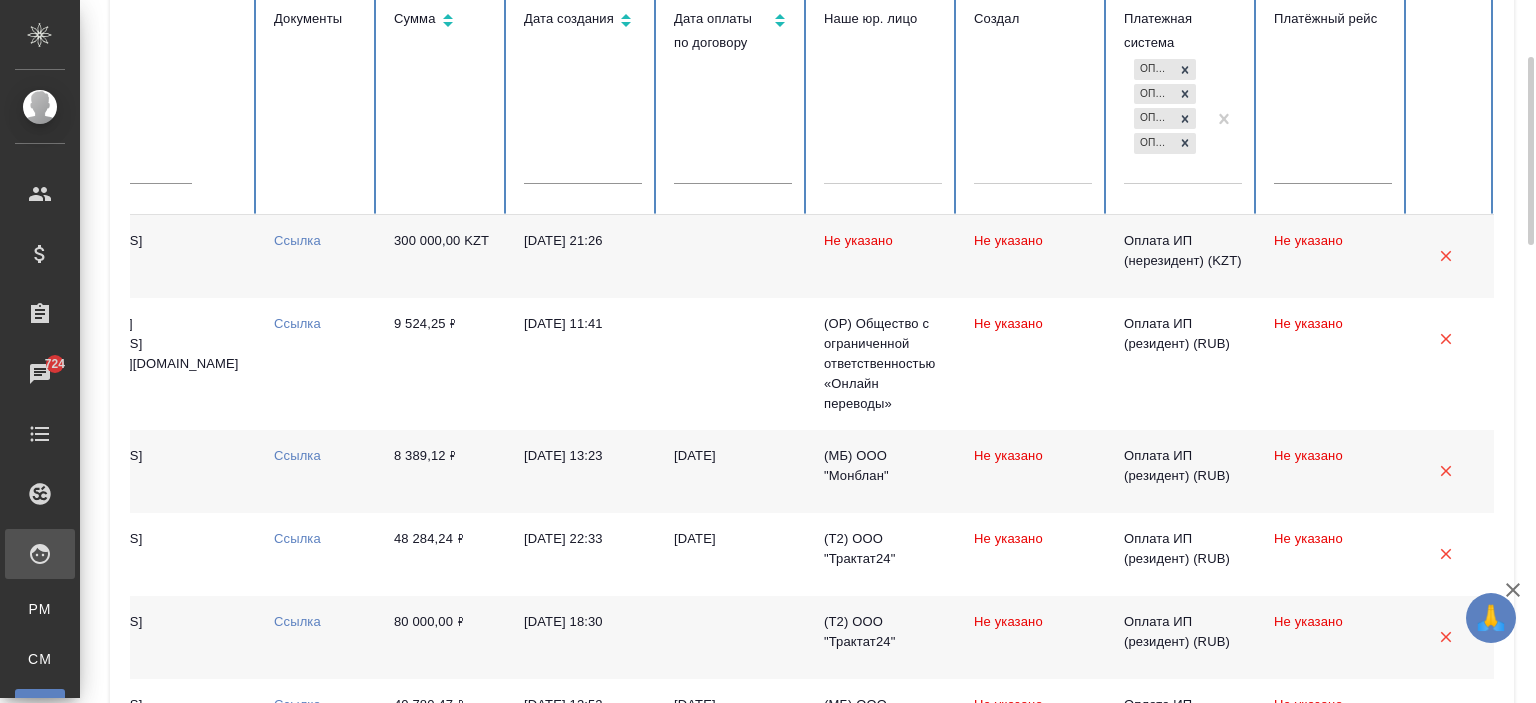 click on "Оплата ИП (нерезидент) (KZT) Оплата ИП (нерезидент) (UAH) Оплата ИП (резидент) (RUB) Оплата ИП (нерезидент) (RUB)" at bounding box center [1165, 118] 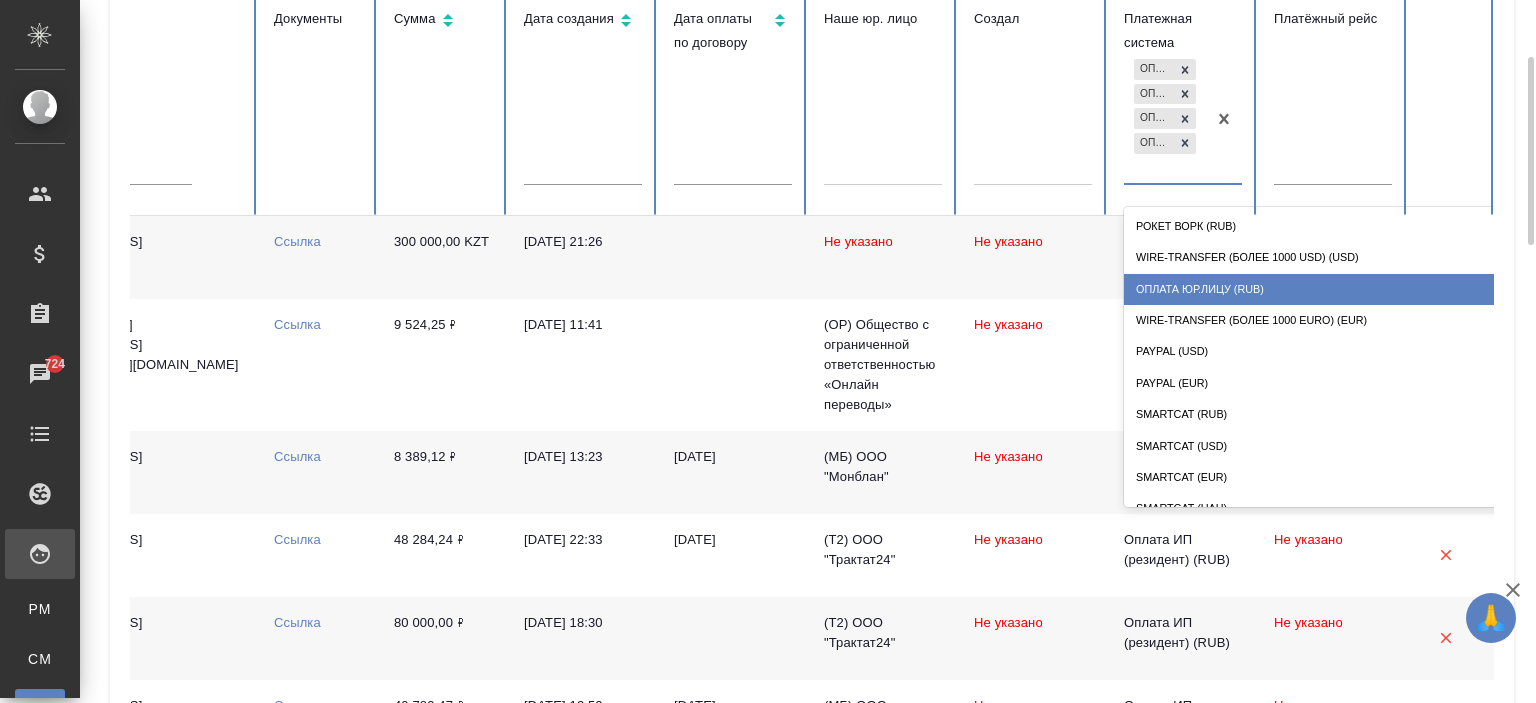 click on "Оплата Юр.лицу (RUB)" at bounding box center [1324, 289] 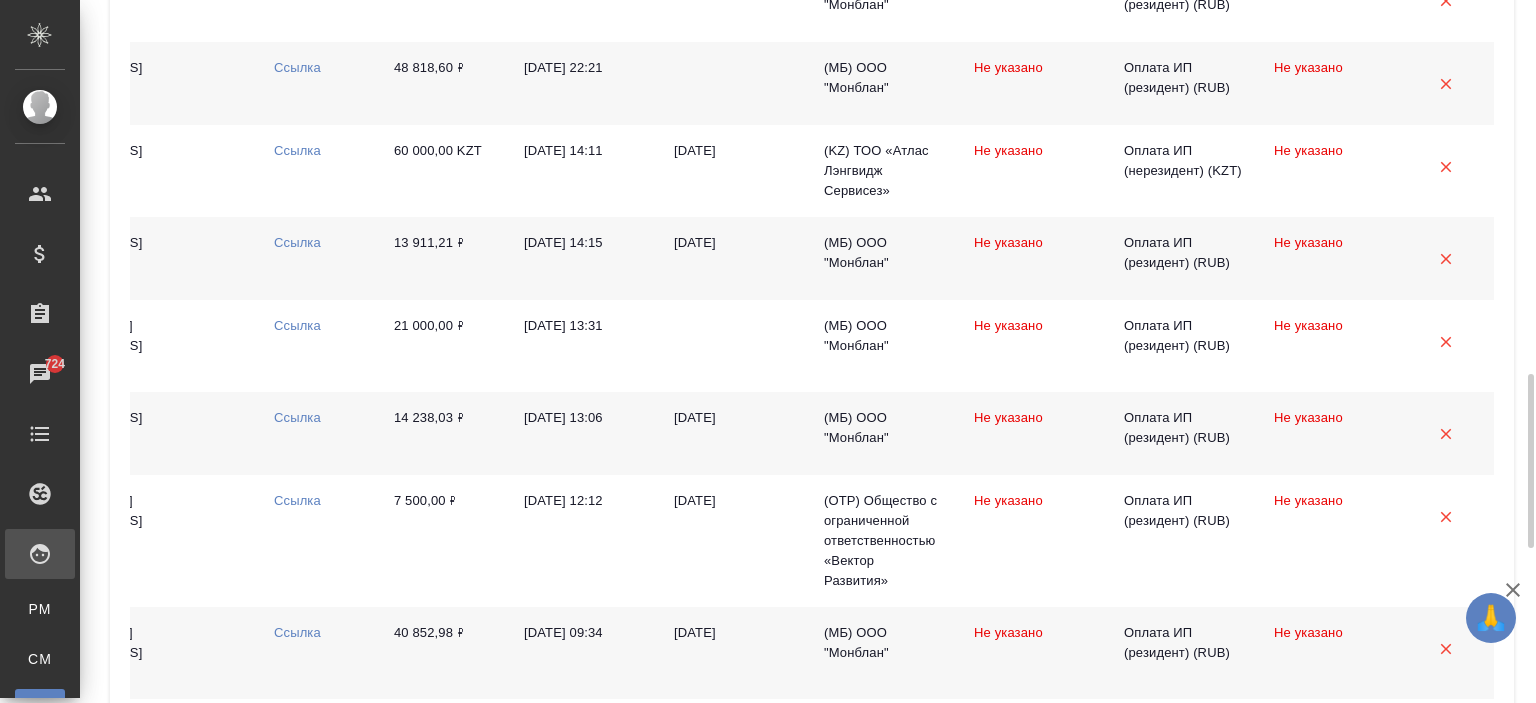 scroll, scrollTop: 2134, scrollLeft: 0, axis: vertical 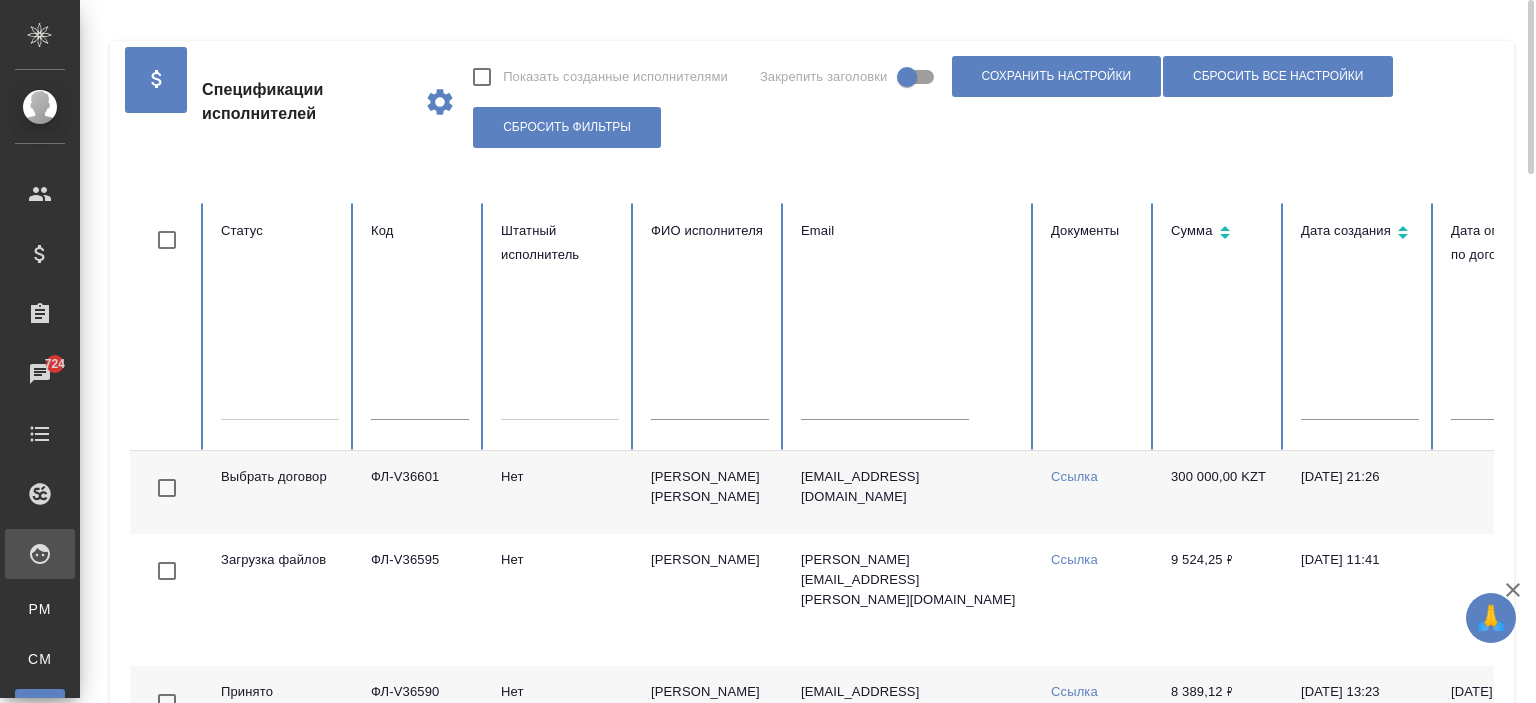click at bounding box center [280, 400] 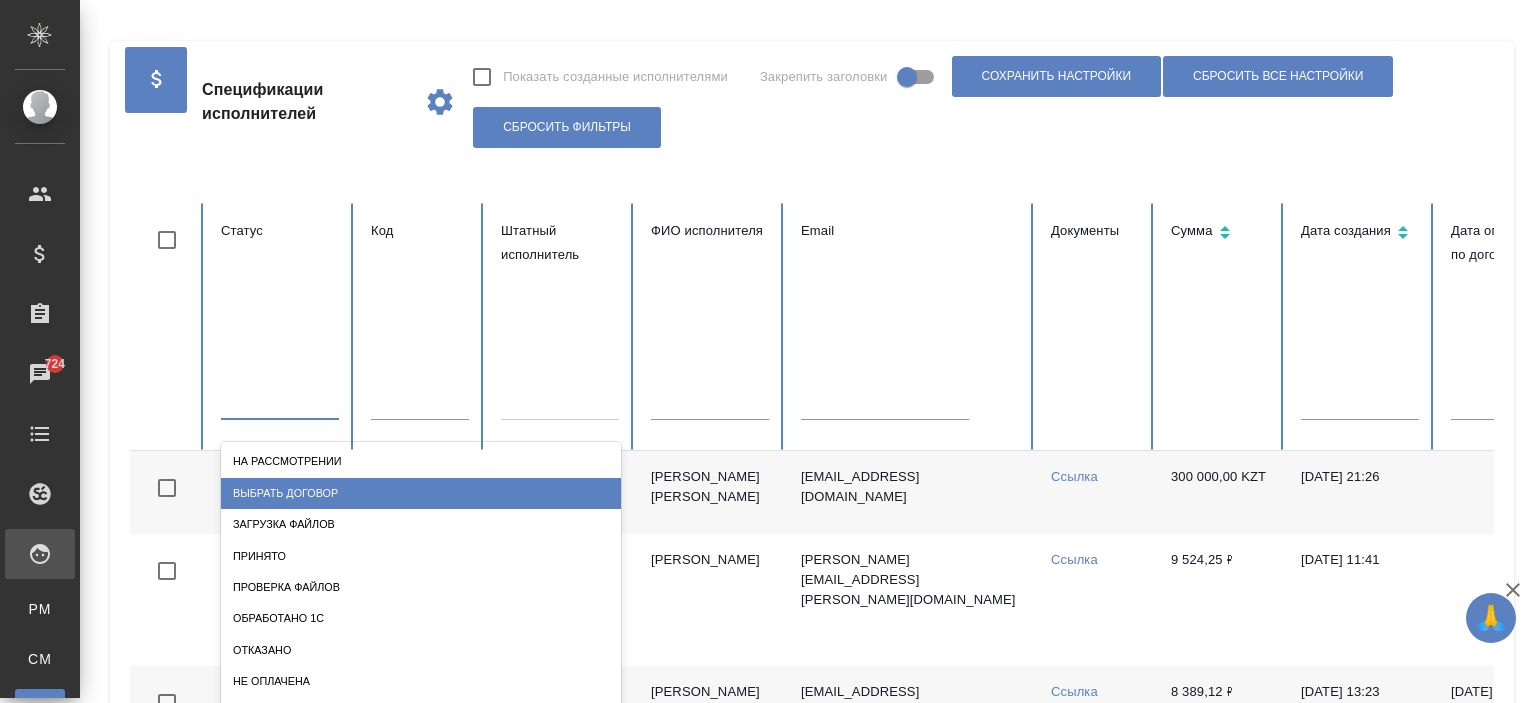click on "Выбрать договор" at bounding box center [421, 493] 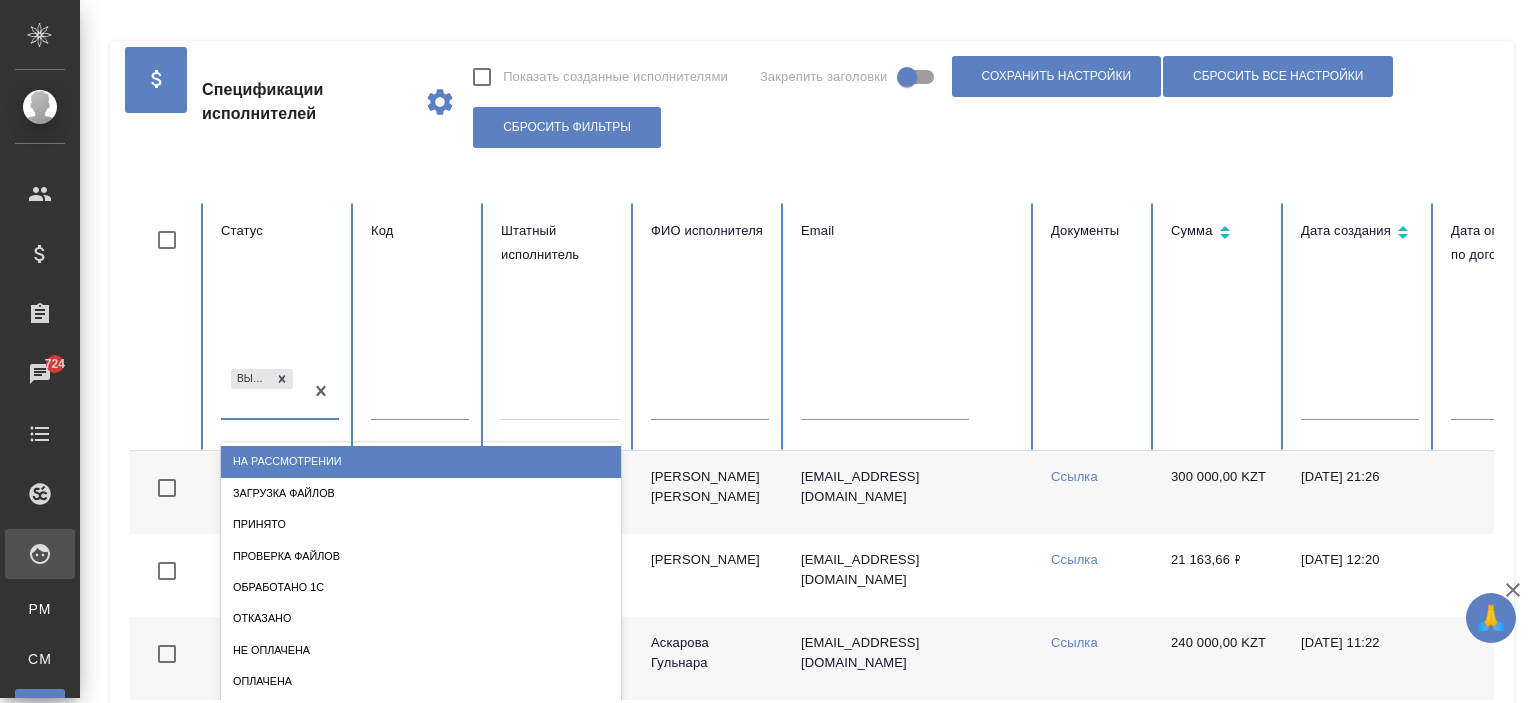 click on "Статус      option На рассмотрении focused, 1 of 10. 9 results available. Use Up and Down to choose options, press Enter to select the currently focused option, press Escape to exit the menu, press Tab to select the option and exit the menu. Выбрать договор На рассмотрении Загрузка файлов Принято Проверка файлов Обработано 1С Отказано Не оплачена Оплачена Списан" at bounding box center (280, 327) 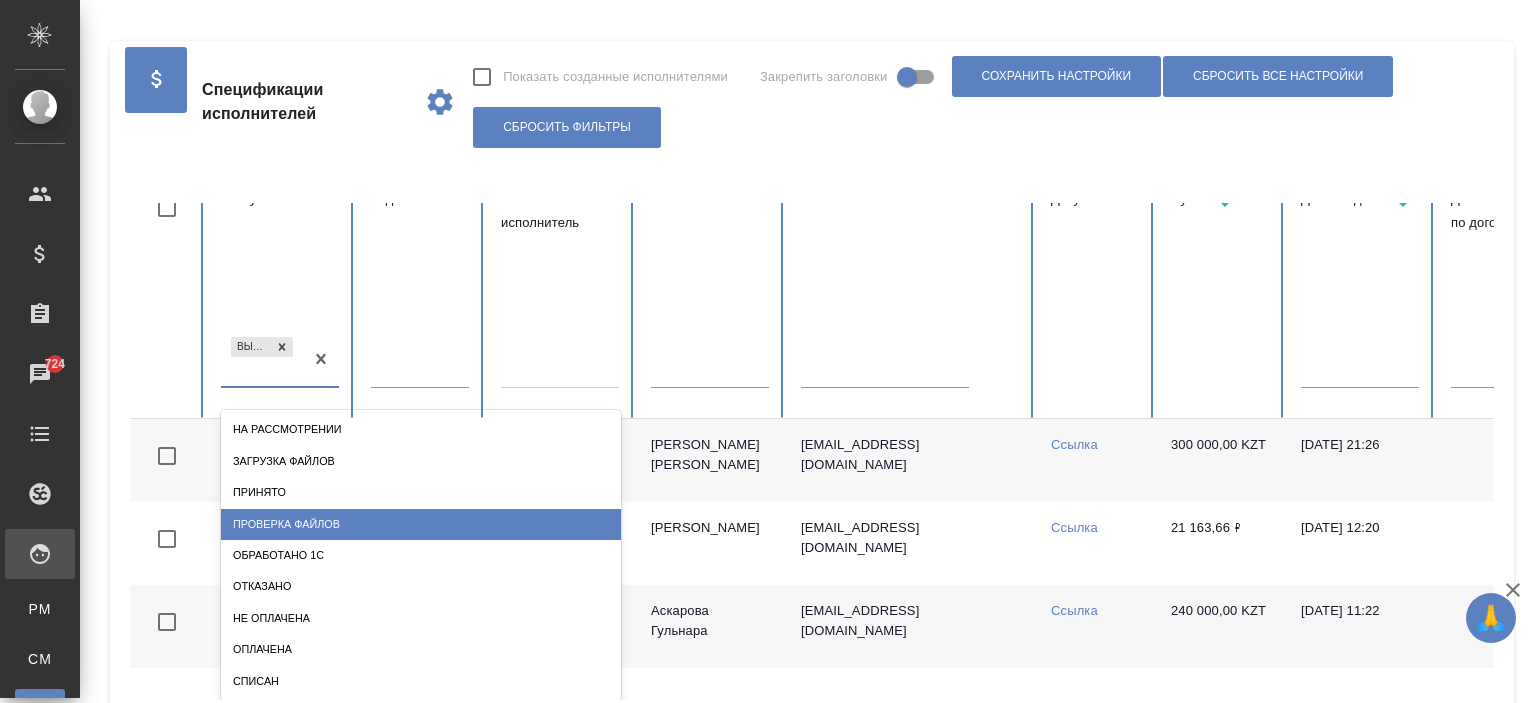 click on "Проверка файлов" at bounding box center [421, 524] 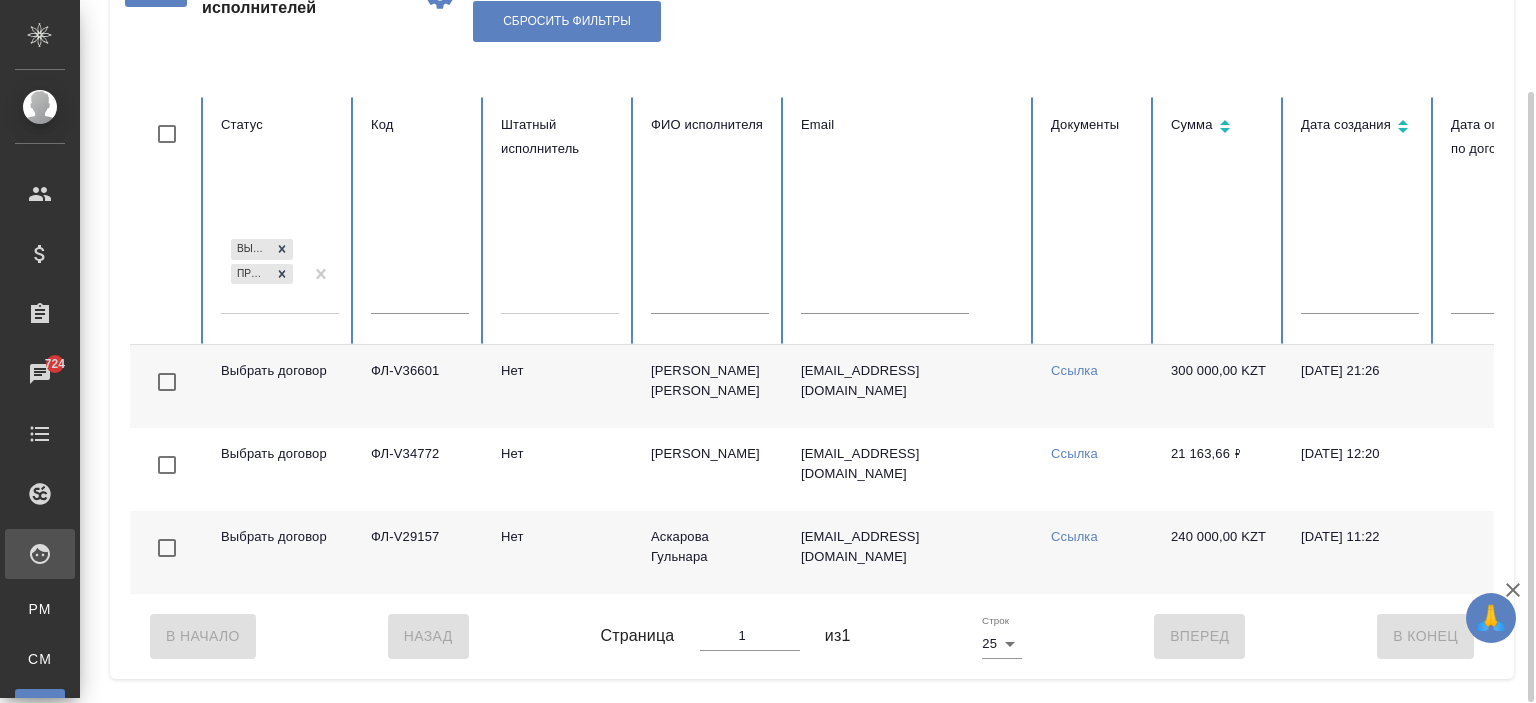 scroll, scrollTop: 107, scrollLeft: 0, axis: vertical 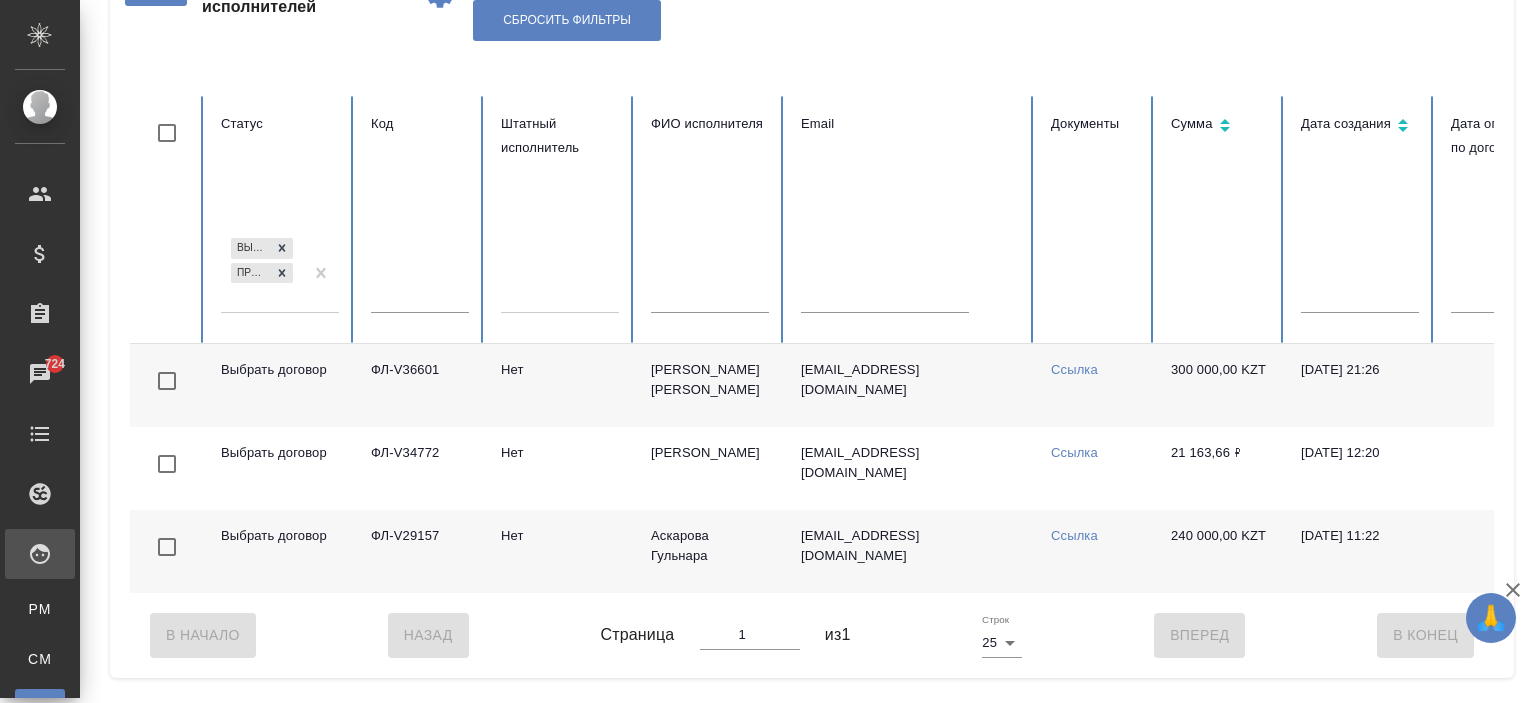 click on "[PERSON_NAME] [PERSON_NAME]" at bounding box center [710, 385] 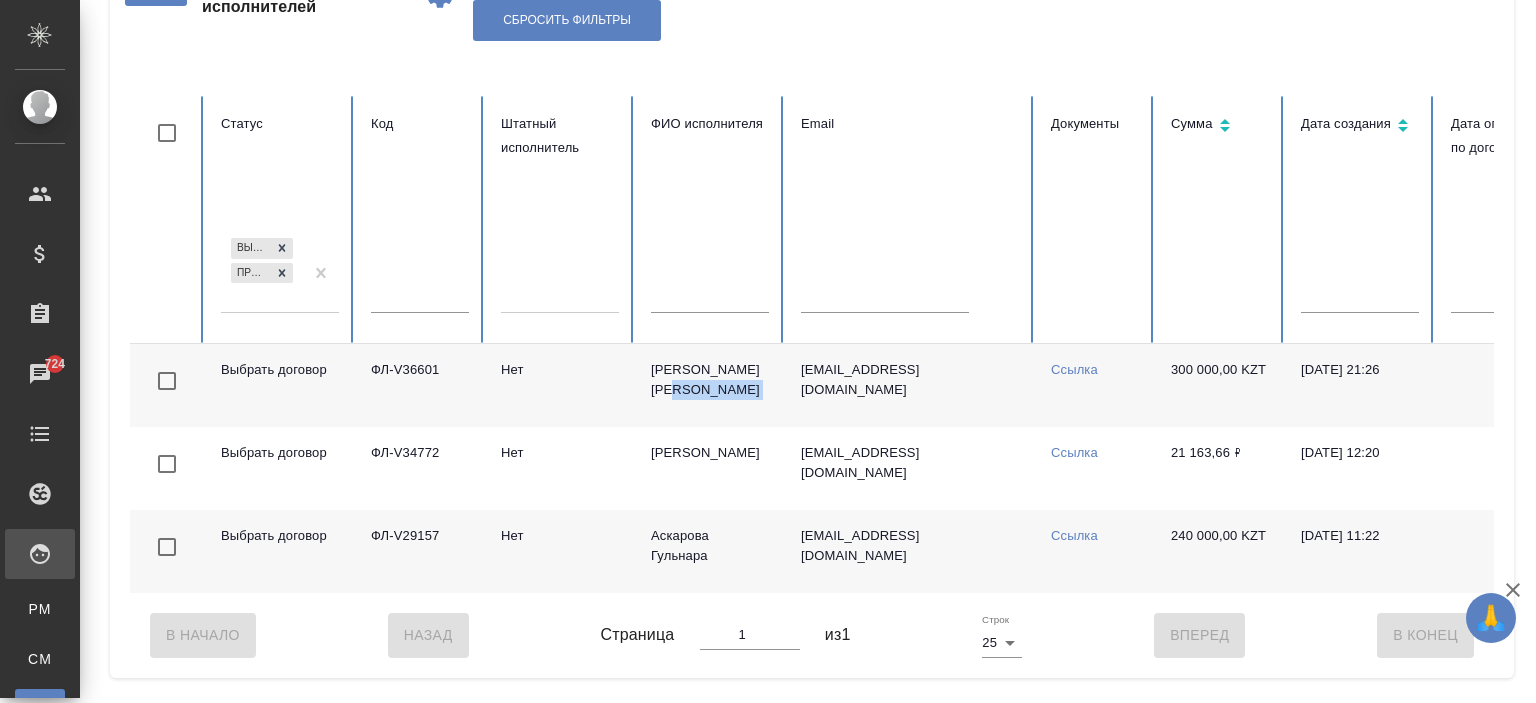 click on "[PERSON_NAME] [PERSON_NAME]" at bounding box center (710, 385) 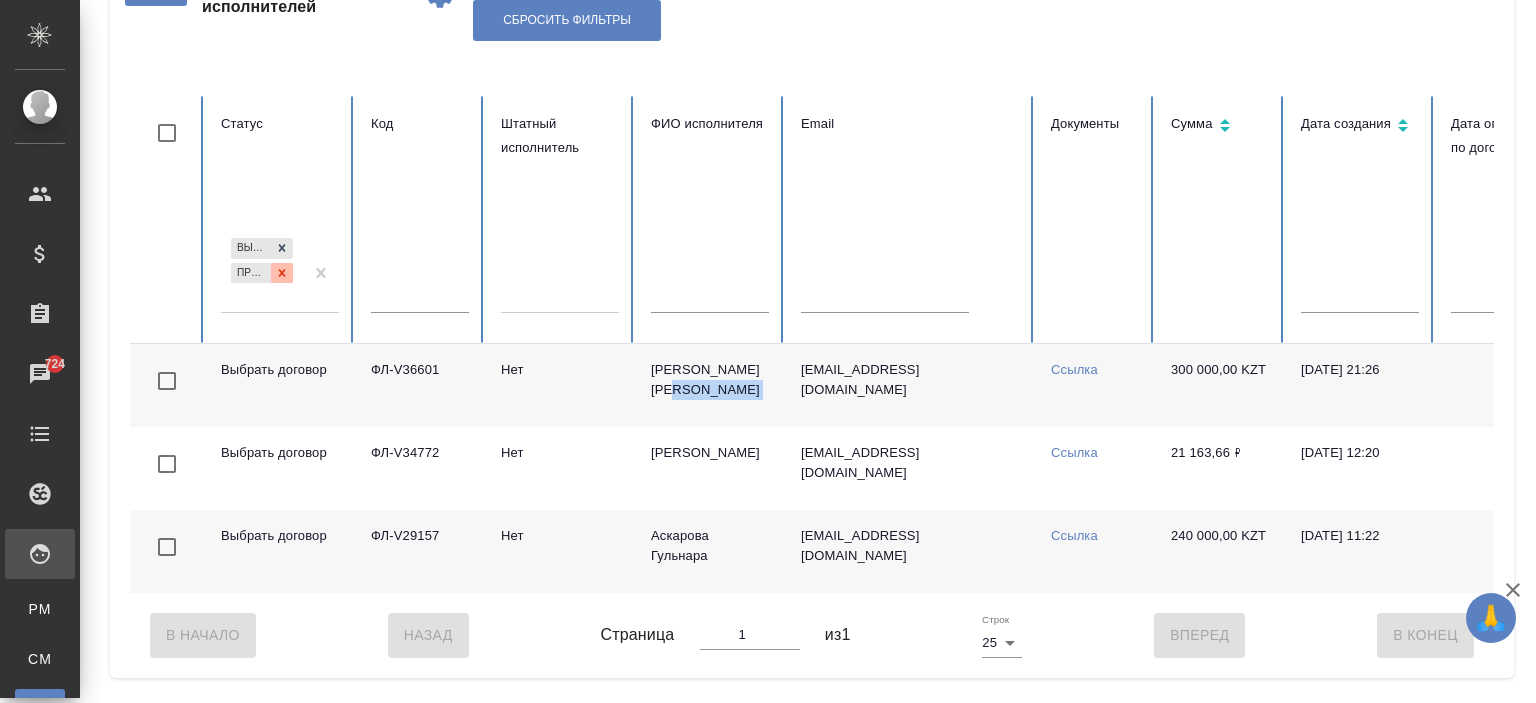 click 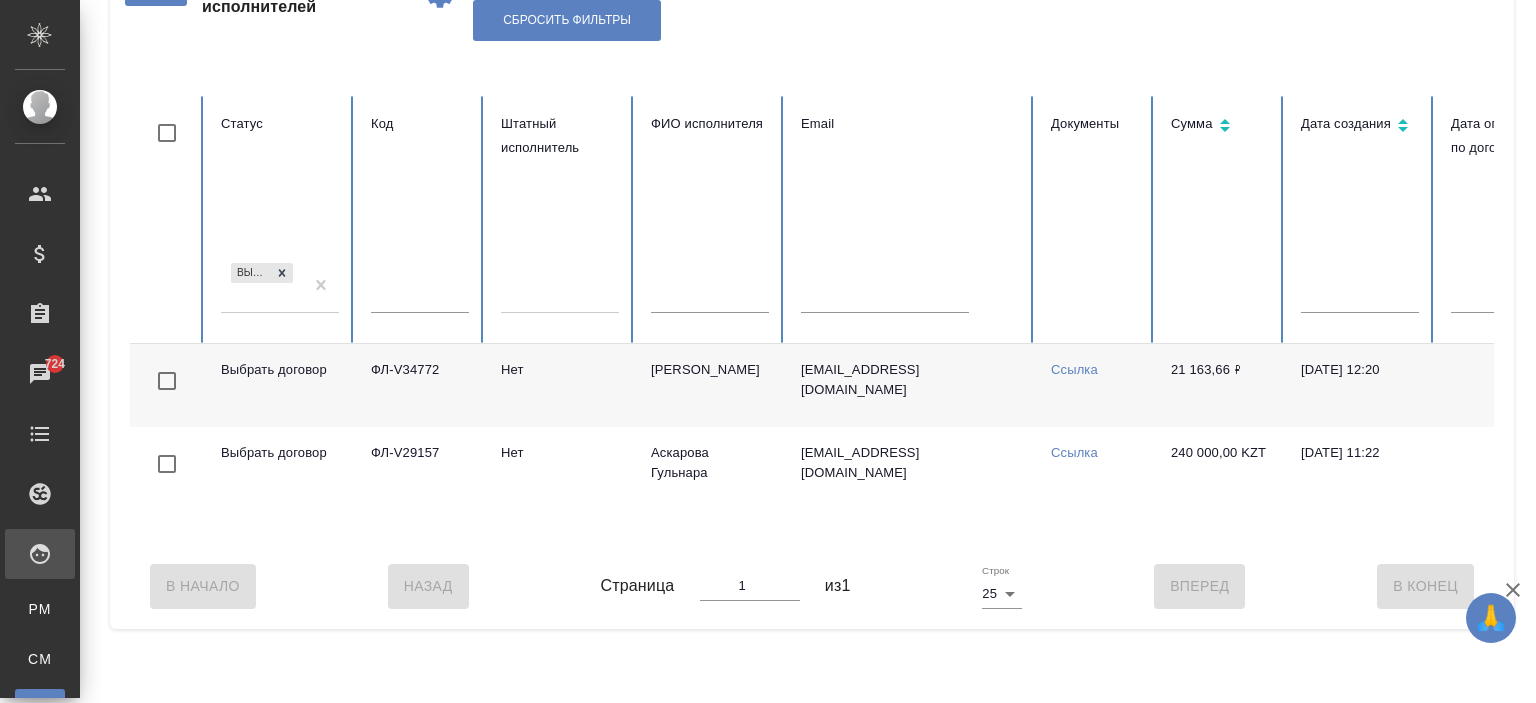 click on "Выбрать договор" at bounding box center [262, 286] 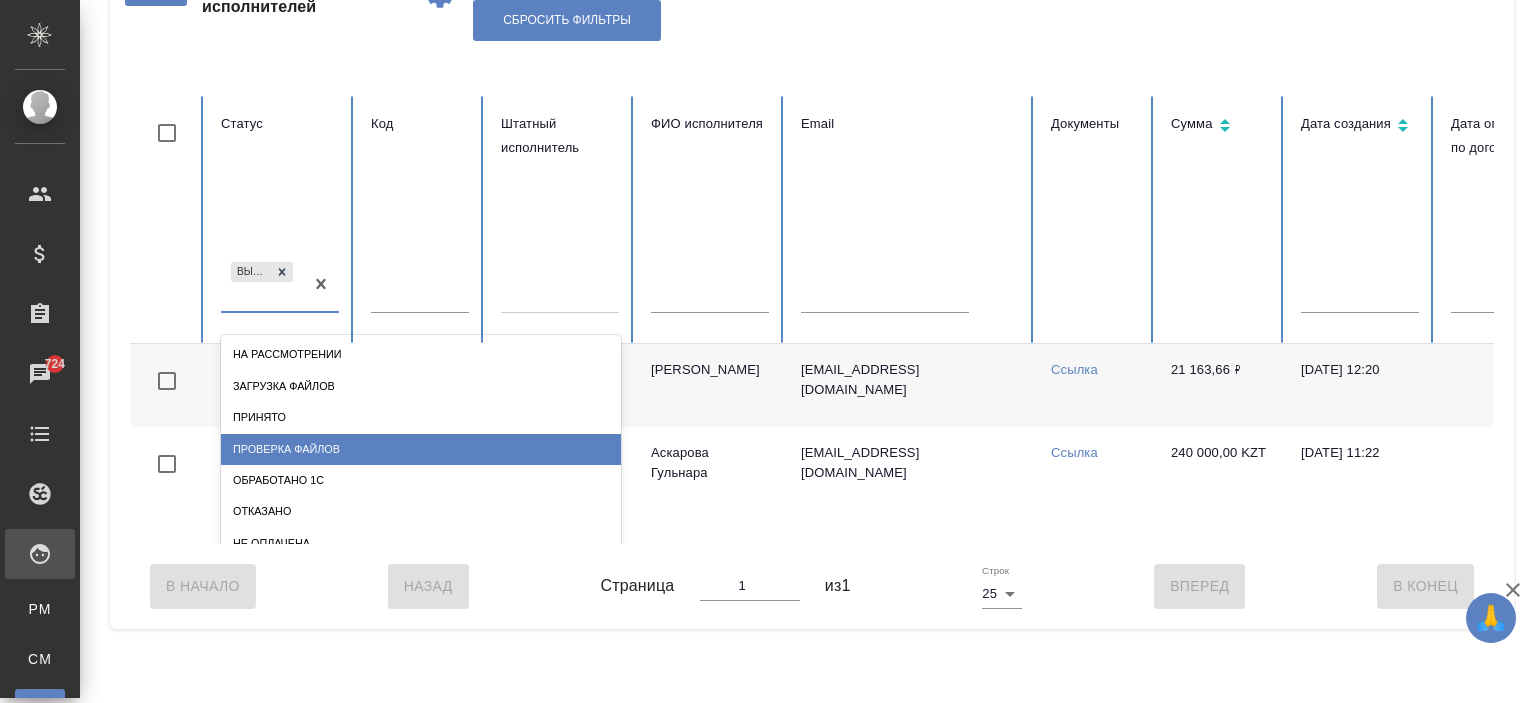 click on "Проверка файлов" at bounding box center [421, 449] 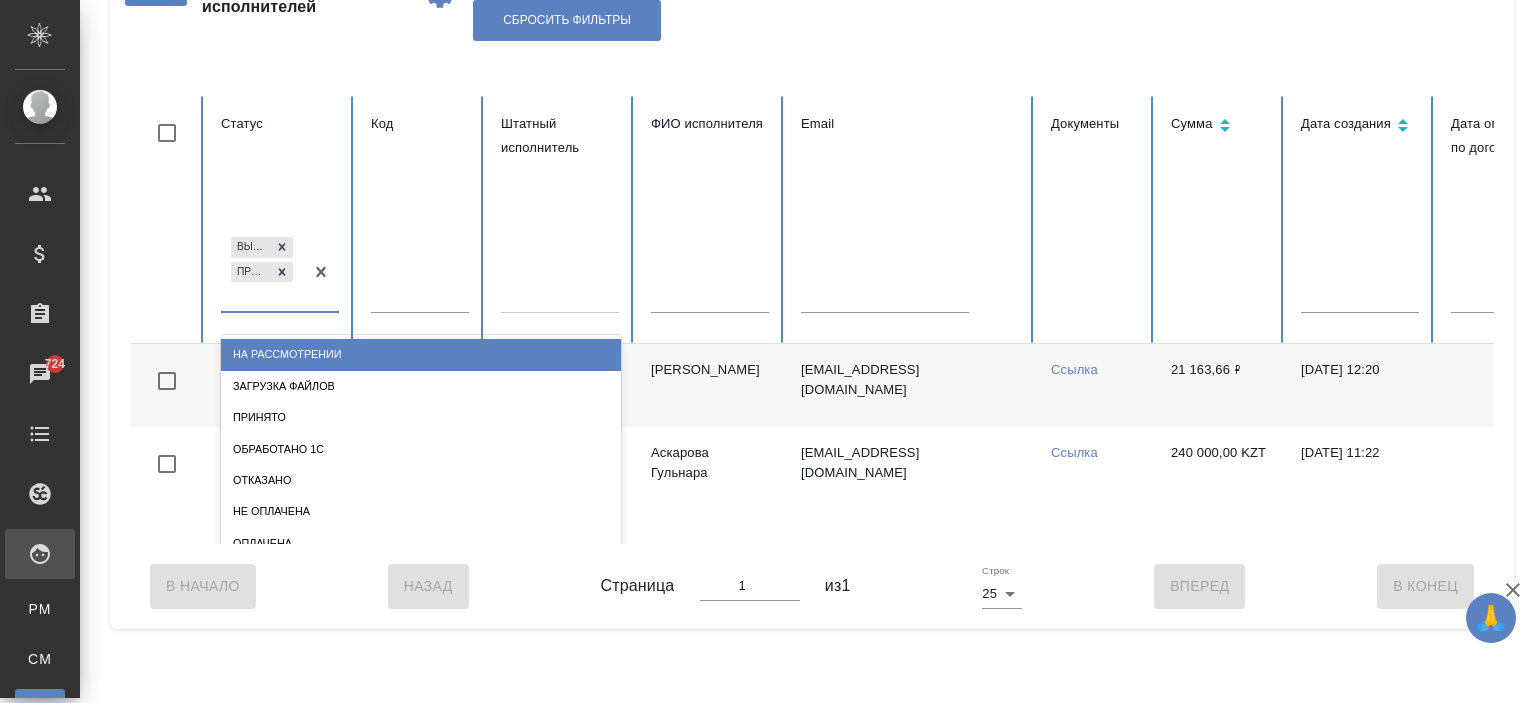 click on "Выбрать договор Проверка файлов" at bounding box center [262, 272] 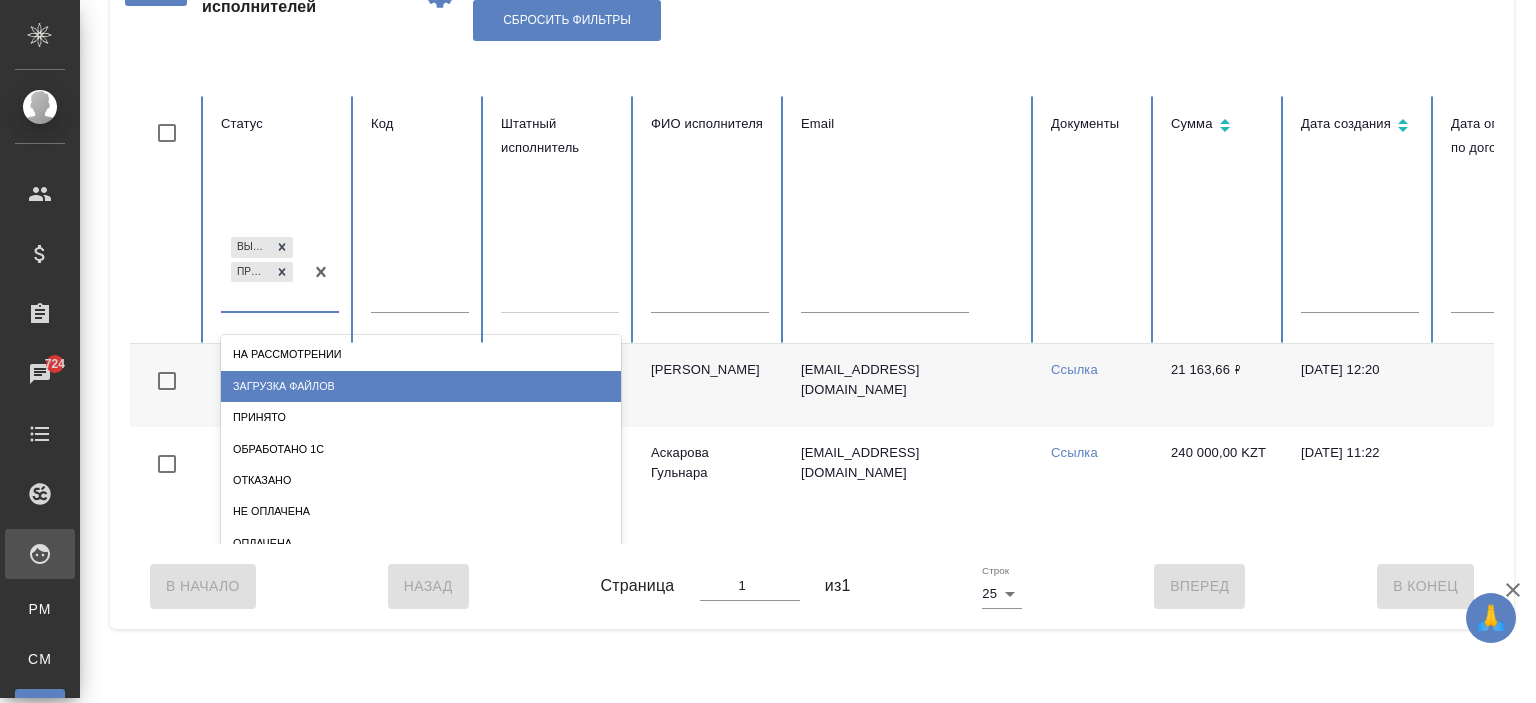 click on "Загрузка файлов" at bounding box center [421, 386] 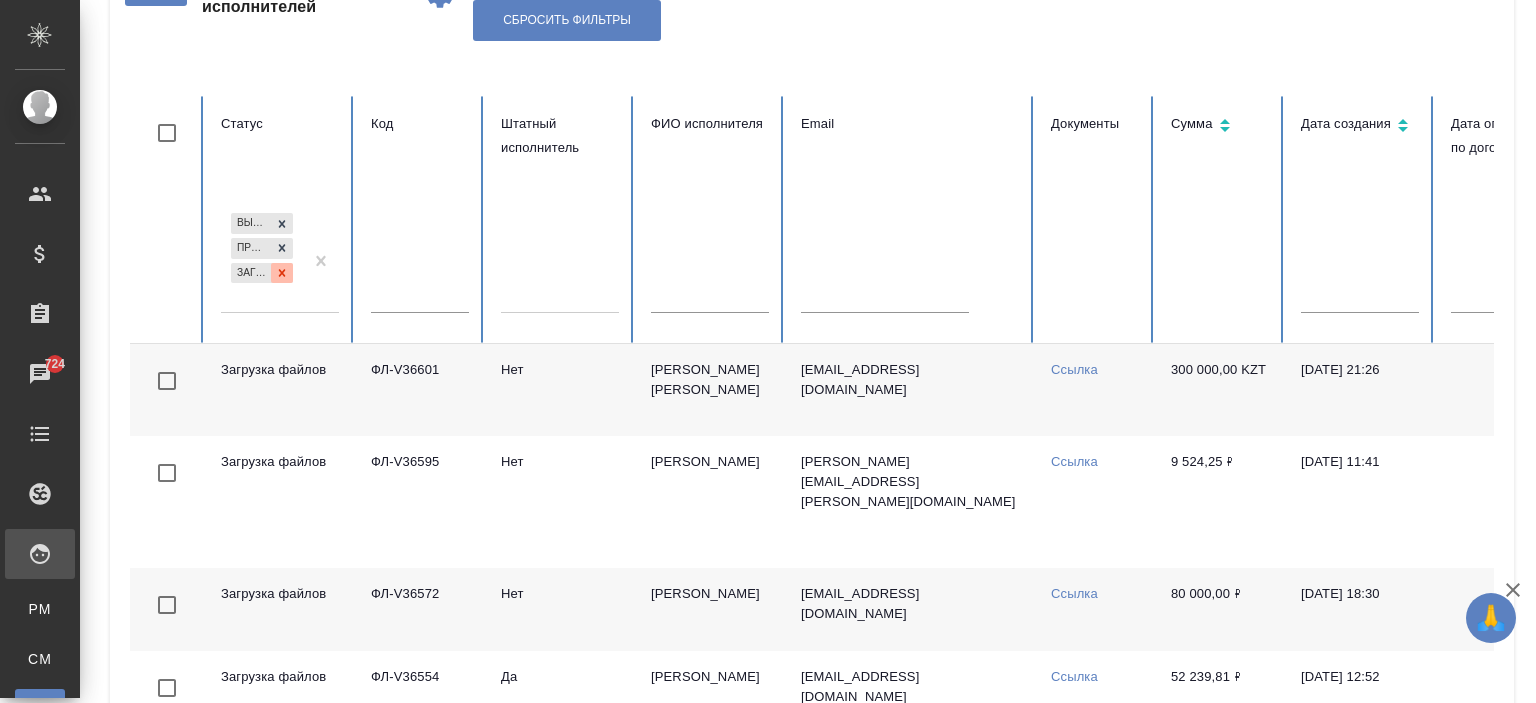 click 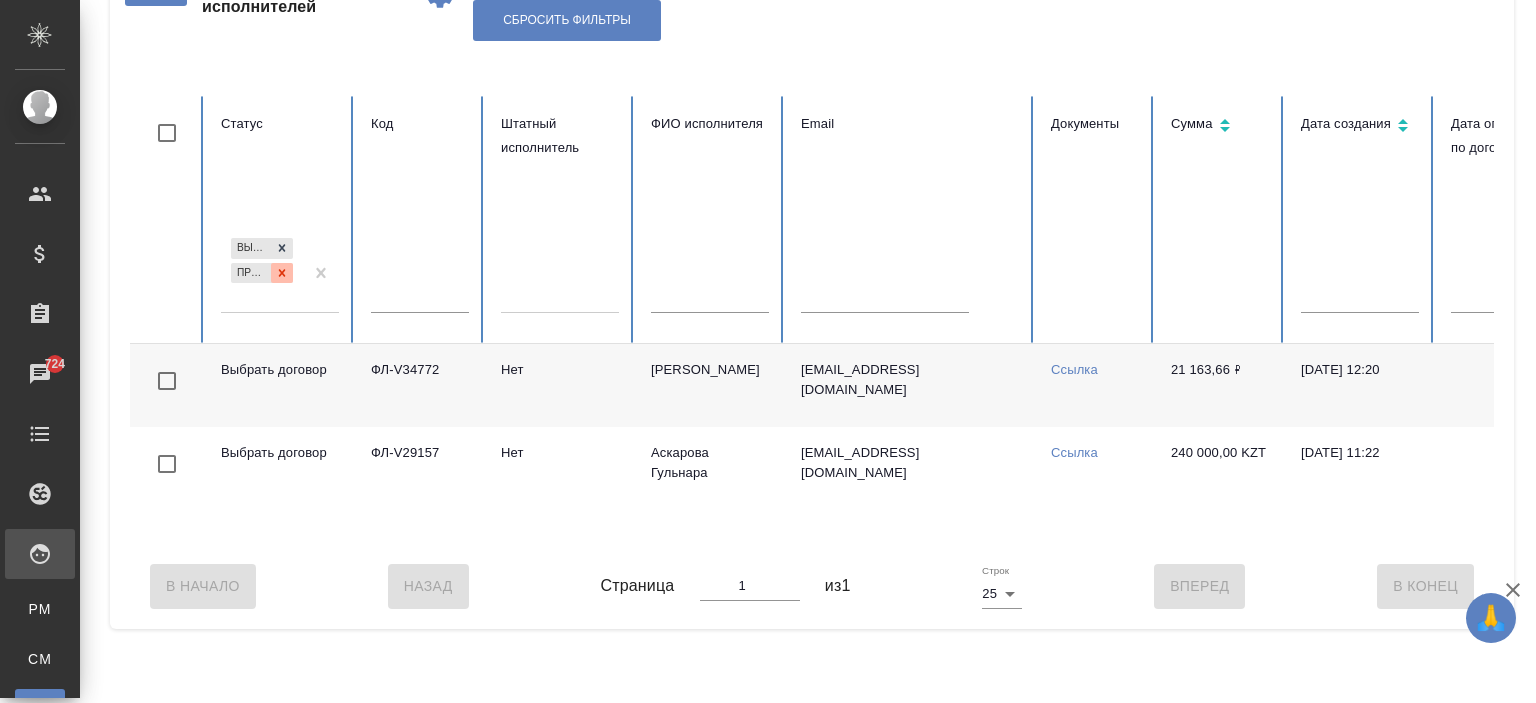 click at bounding box center (282, 273) 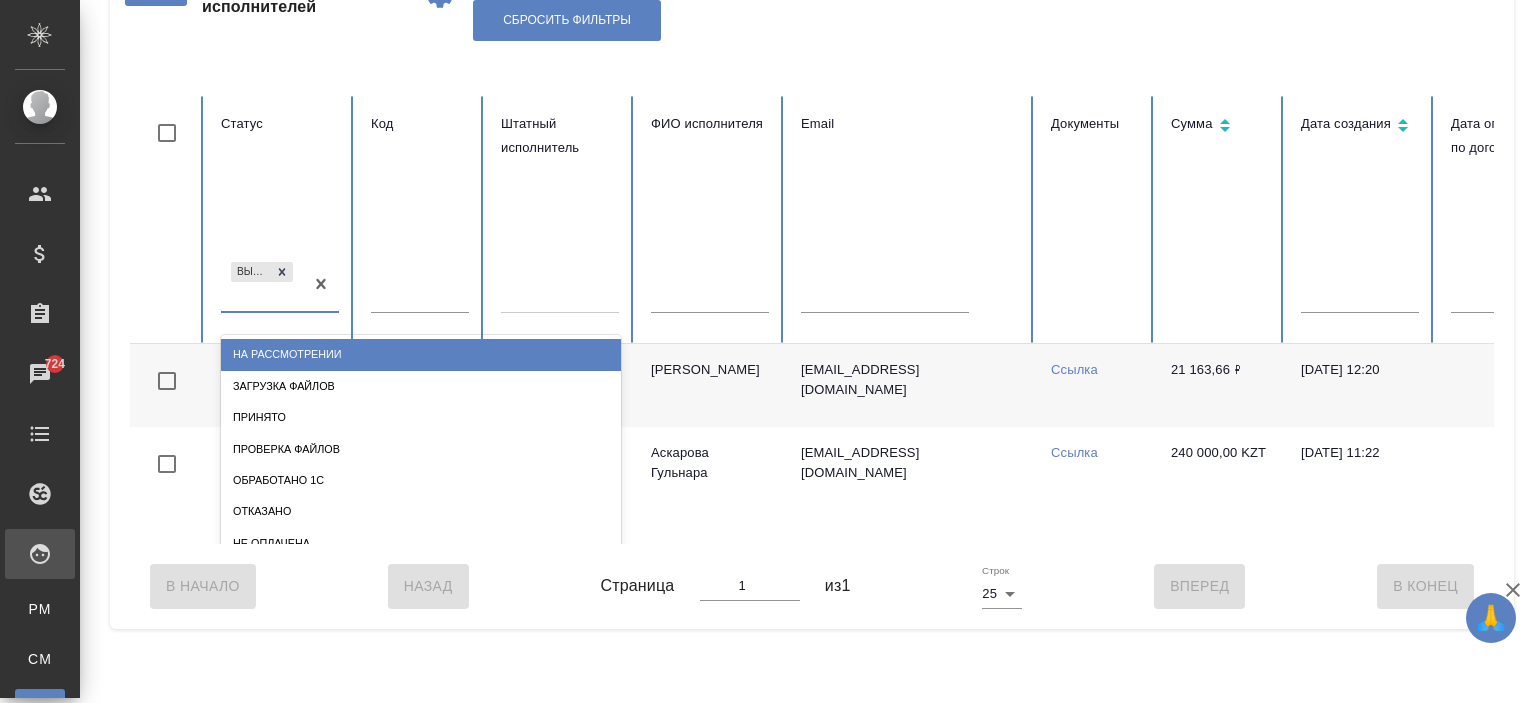 click on "Выбрать договор" at bounding box center [262, 285] 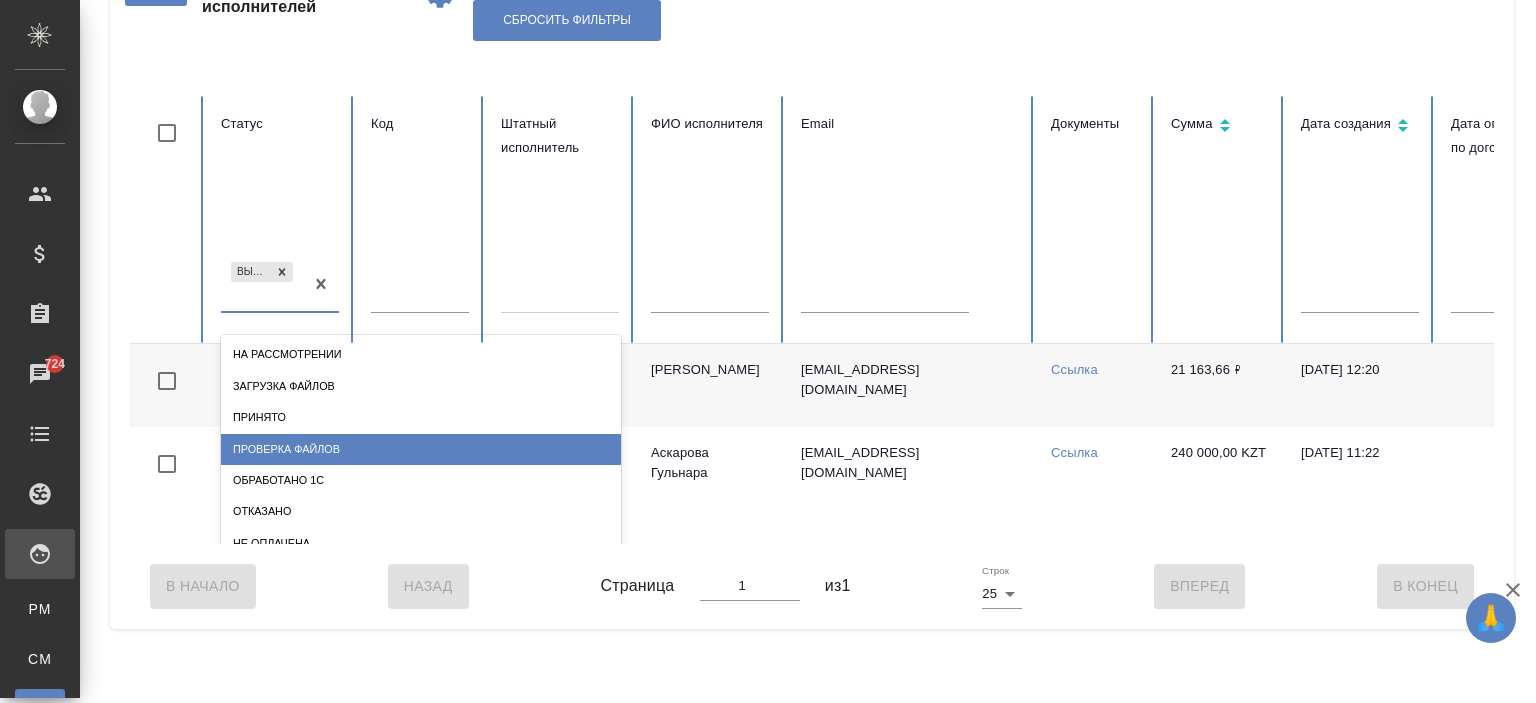 click on "Проверка файлов" at bounding box center [421, 449] 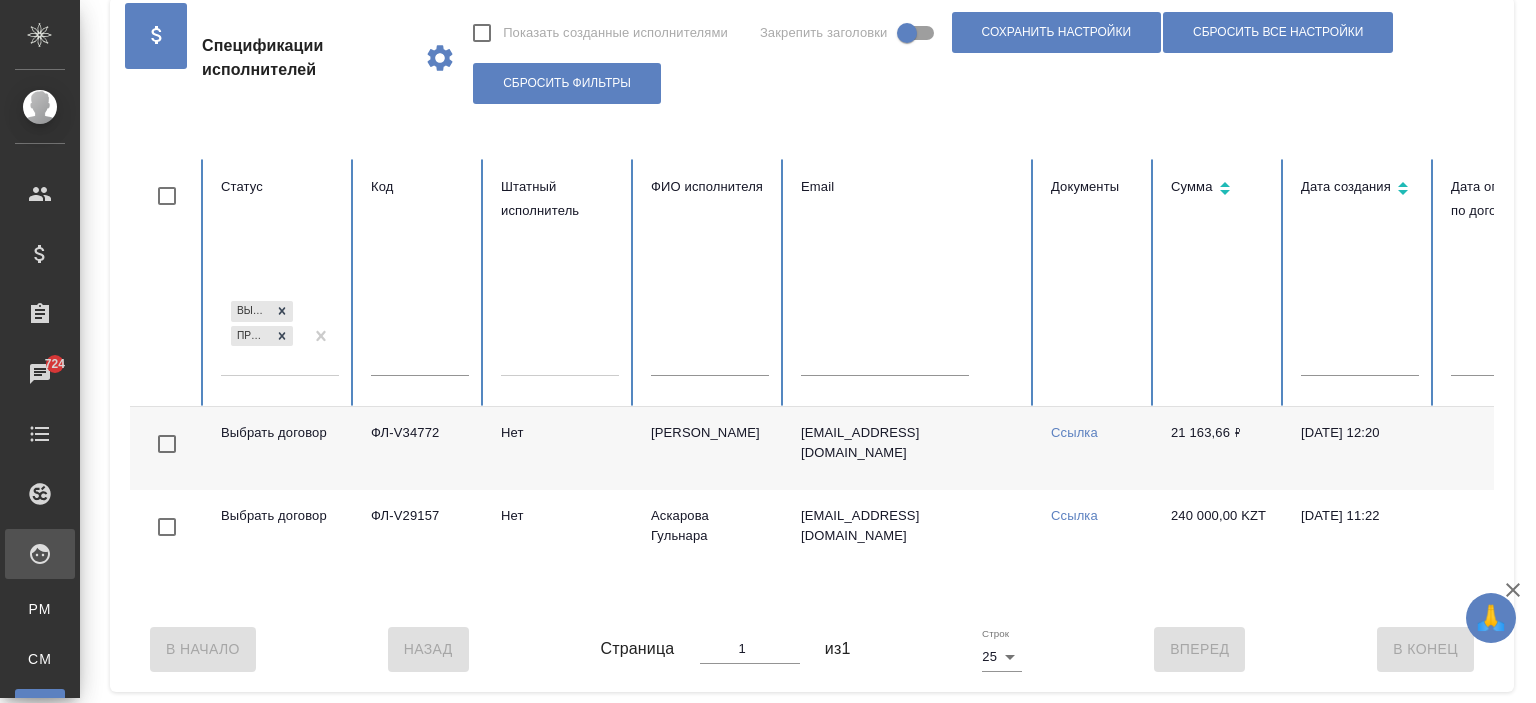 scroll, scrollTop: 58, scrollLeft: 0, axis: vertical 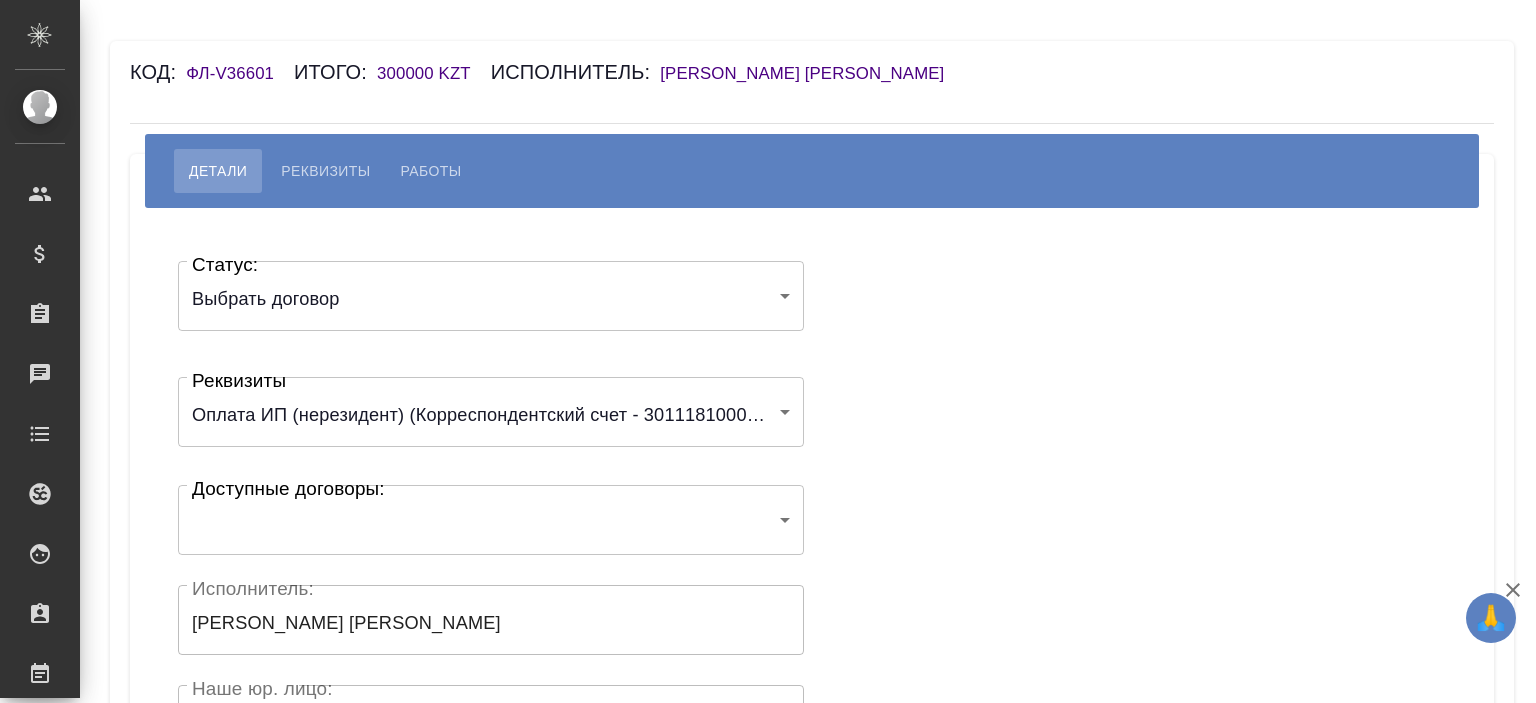 click on "🙏 .cls-1
fill:#fff;
AWATERA [PERSON_NAME] Спецификации Заказы Чаты Todo Проекты SC Исполнители Кандидаты Работы Входящие заявки Заявки на доставку Рекламации Проекты процессинга Конференции Выйти Код: ФЛ-V36601 Итого: 300000 KZT Исполнитель: [PERSON_NAME] Асем Детали Реквизиты Работы Статус: Выбрать договор chooseContract Статус: Реквизиты 6513ffa6b35d07c7e2d4f696 Реквизиты Доступные договоры: ​ Доступные договоры: Исполнитель: [PERSON_NAME] Асем Исполнитель: Наше юр. лицо: (ФЛ) Наше юр. лицо: Создал: Создал: Скрыть от исполнителя выплату Сохранить .cls-1
fill:#fff;
AWATERA" at bounding box center (768, 351) 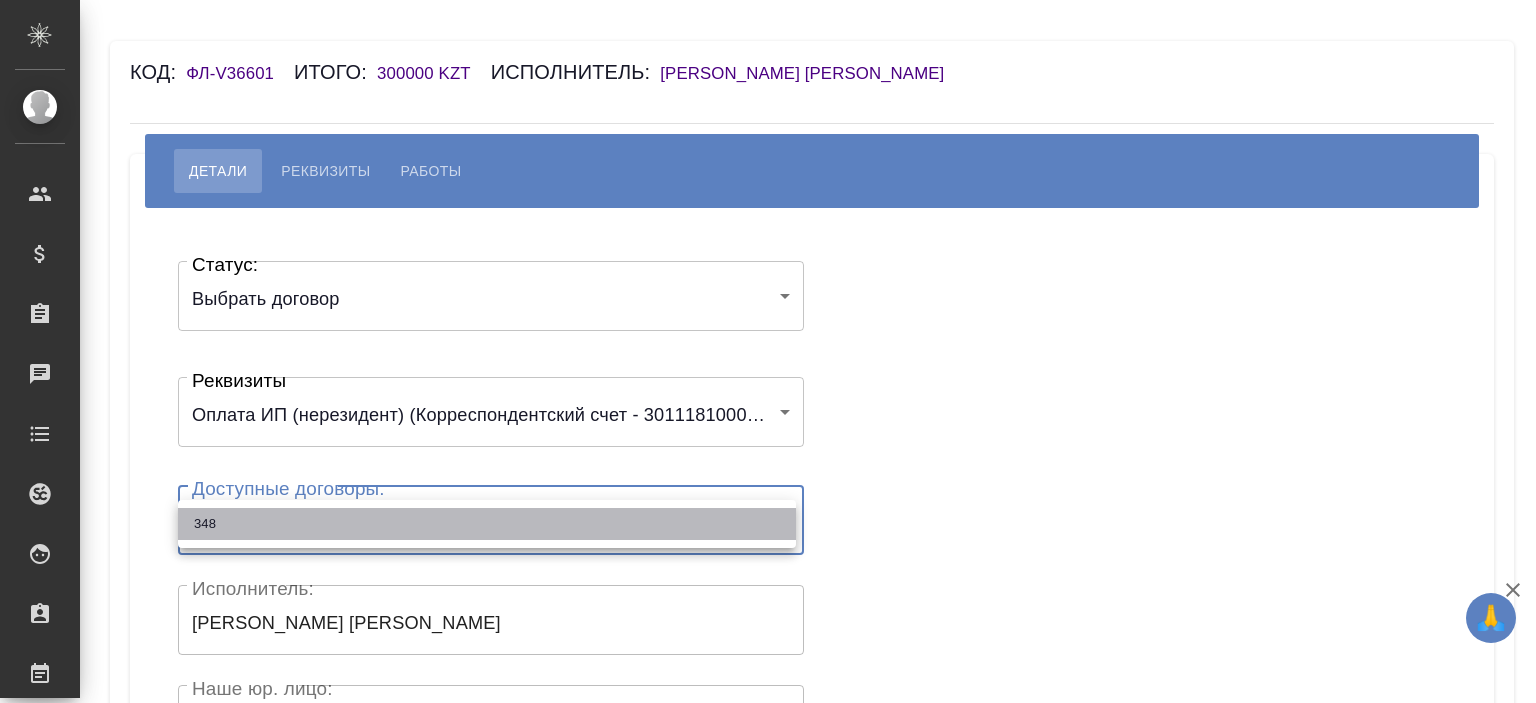 click on "348" at bounding box center [487, 524] 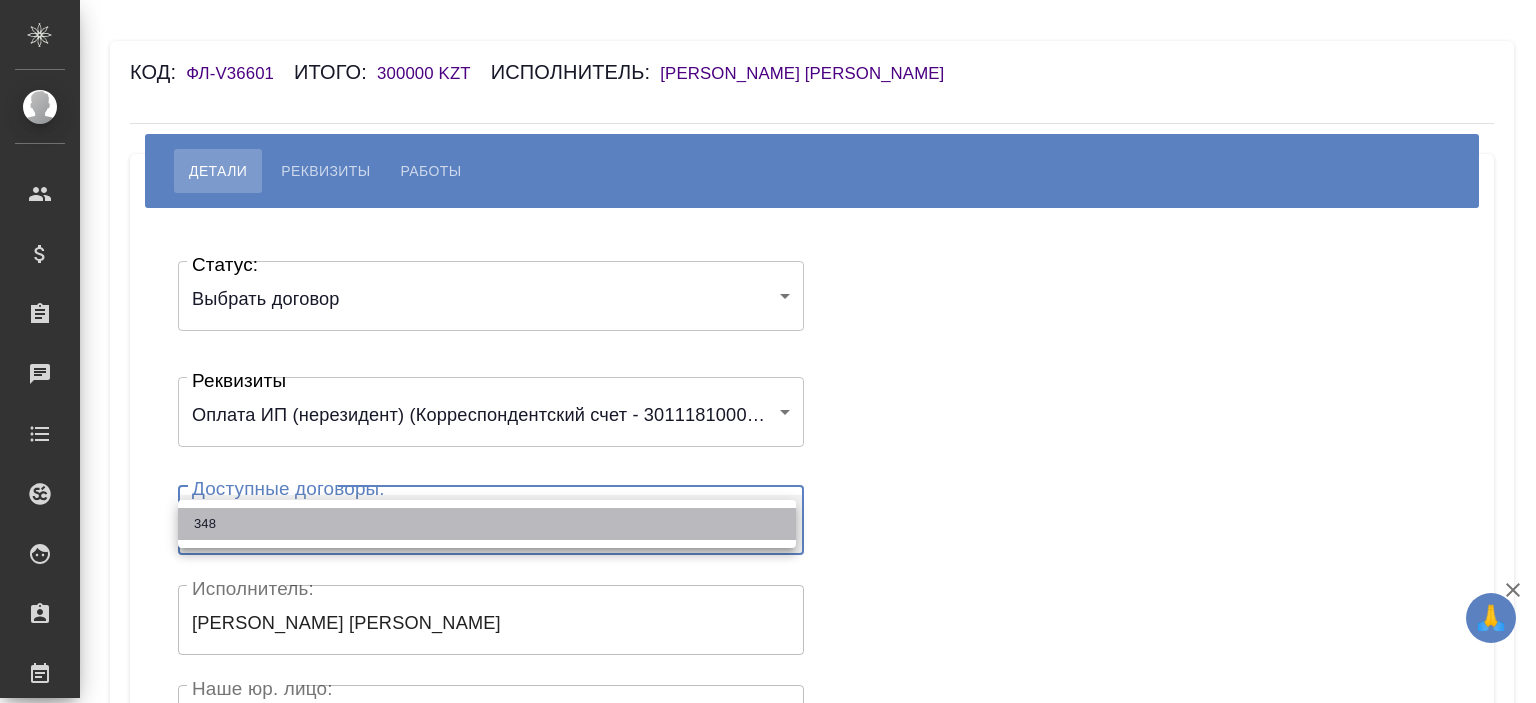 type on "65140b95375835e9379c07e7" 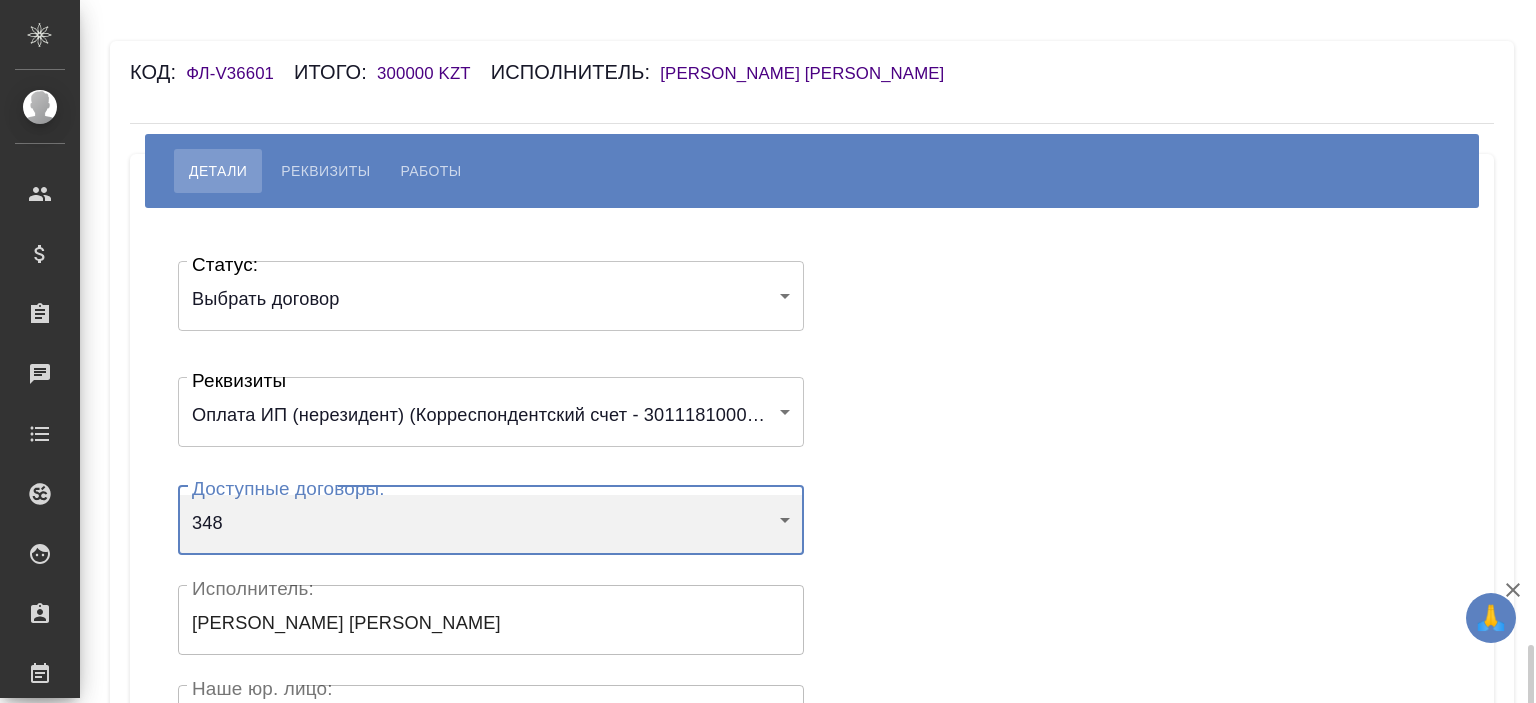 scroll, scrollTop: 400, scrollLeft: 0, axis: vertical 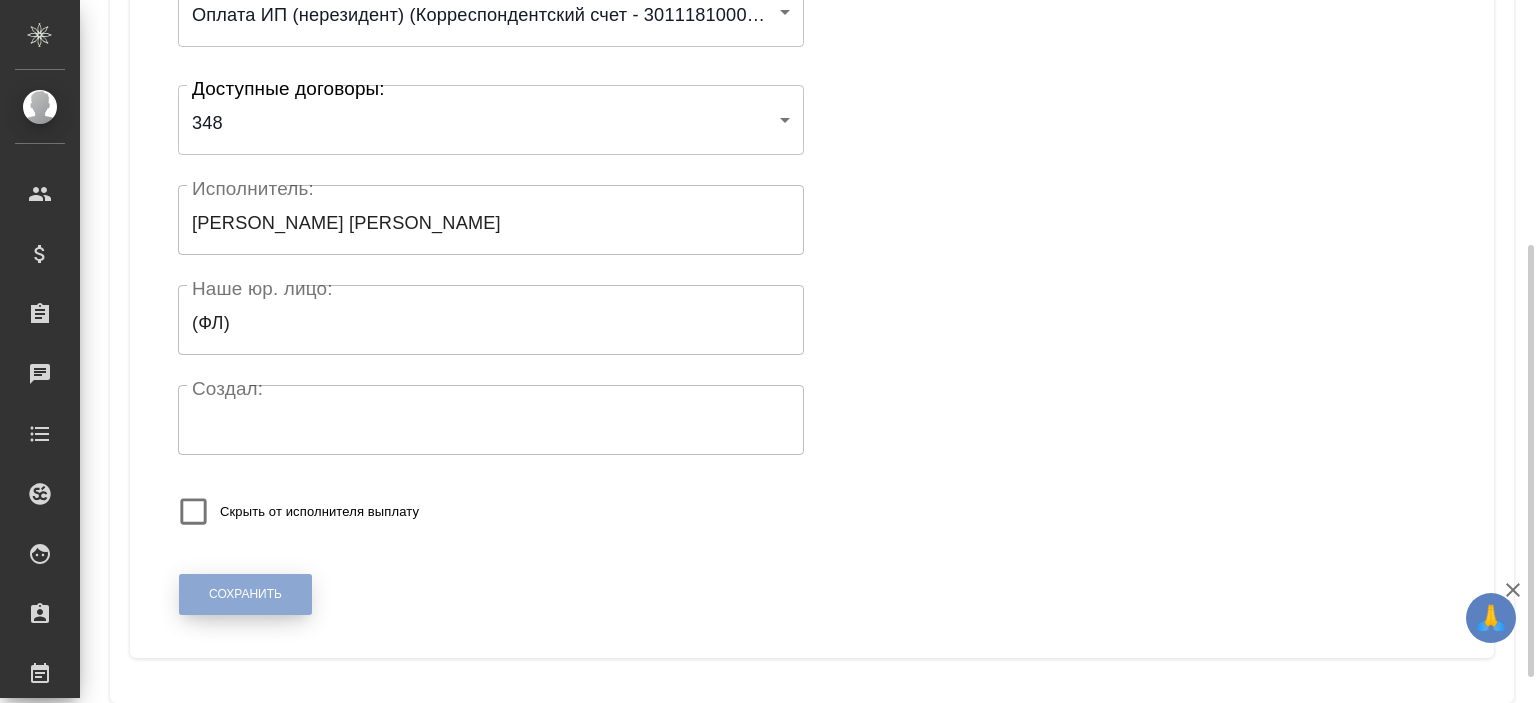 click on "Сохранить" at bounding box center [245, 594] 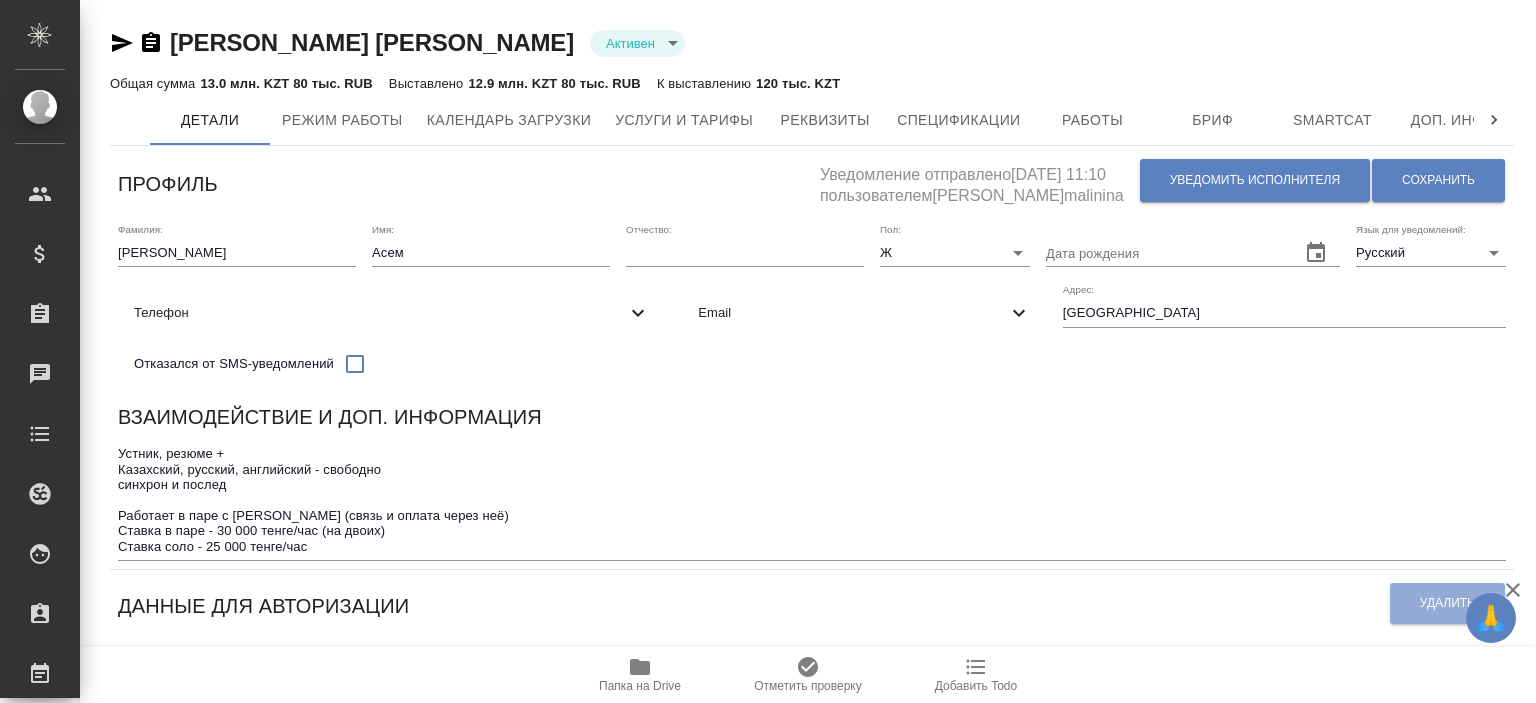 scroll, scrollTop: 0, scrollLeft: 0, axis: both 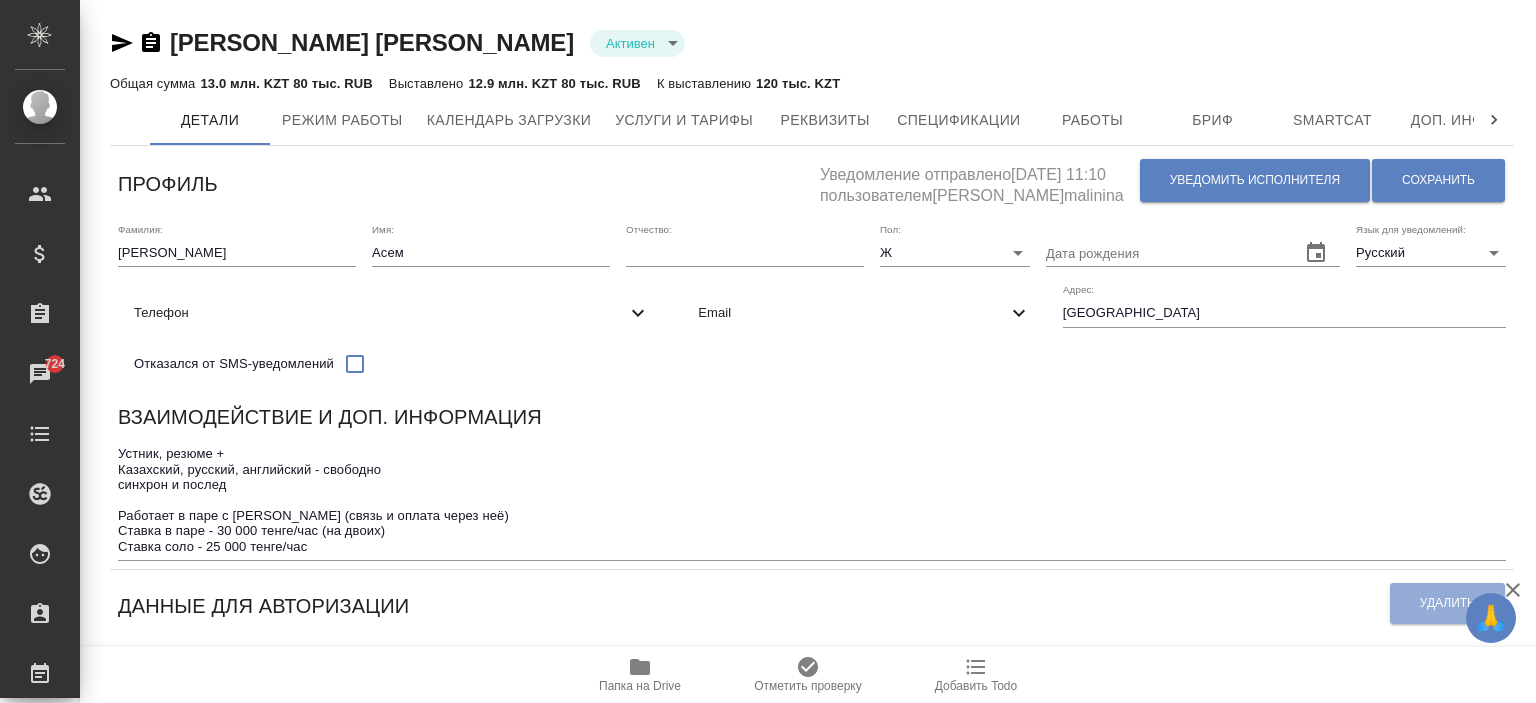click at bounding box center [1494, 120] 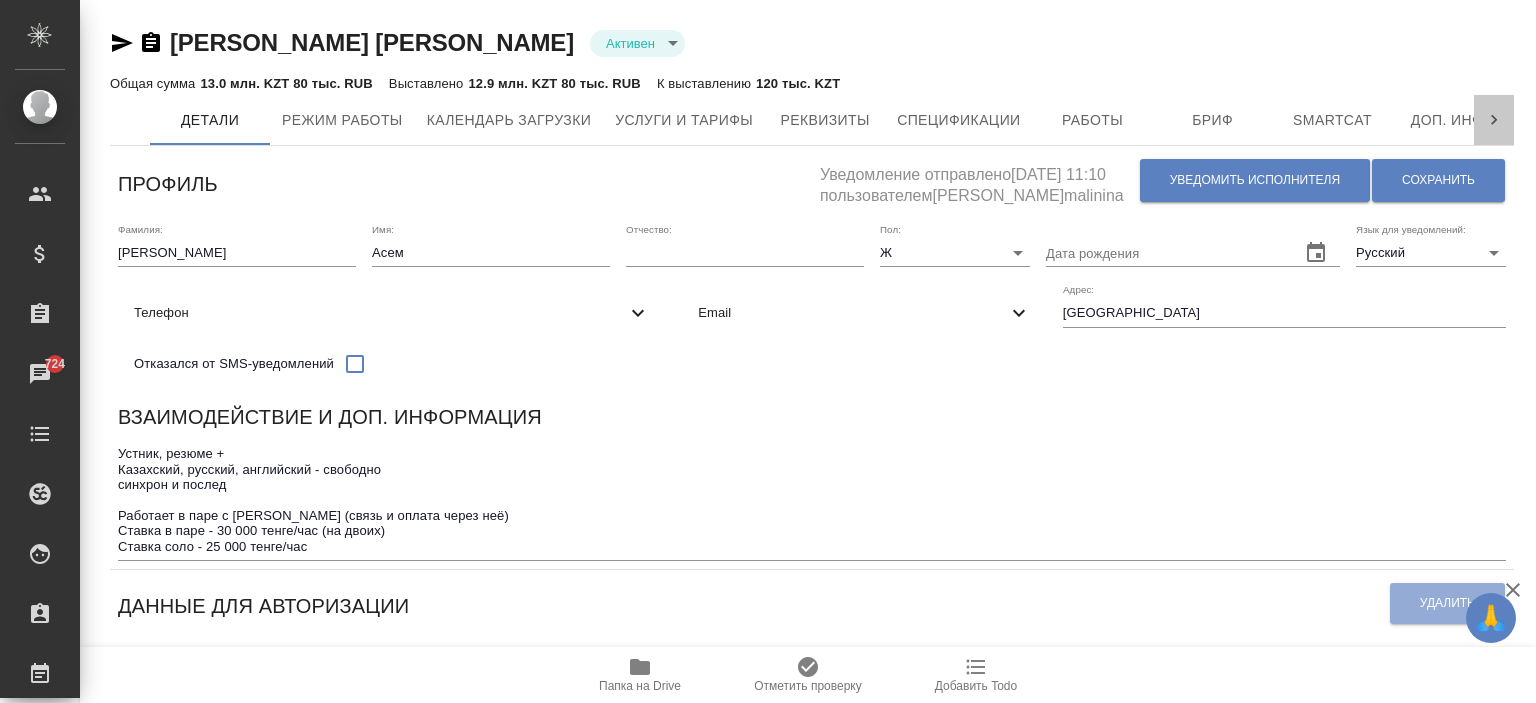 scroll, scrollTop: 0, scrollLeft: 278, axis: horizontal 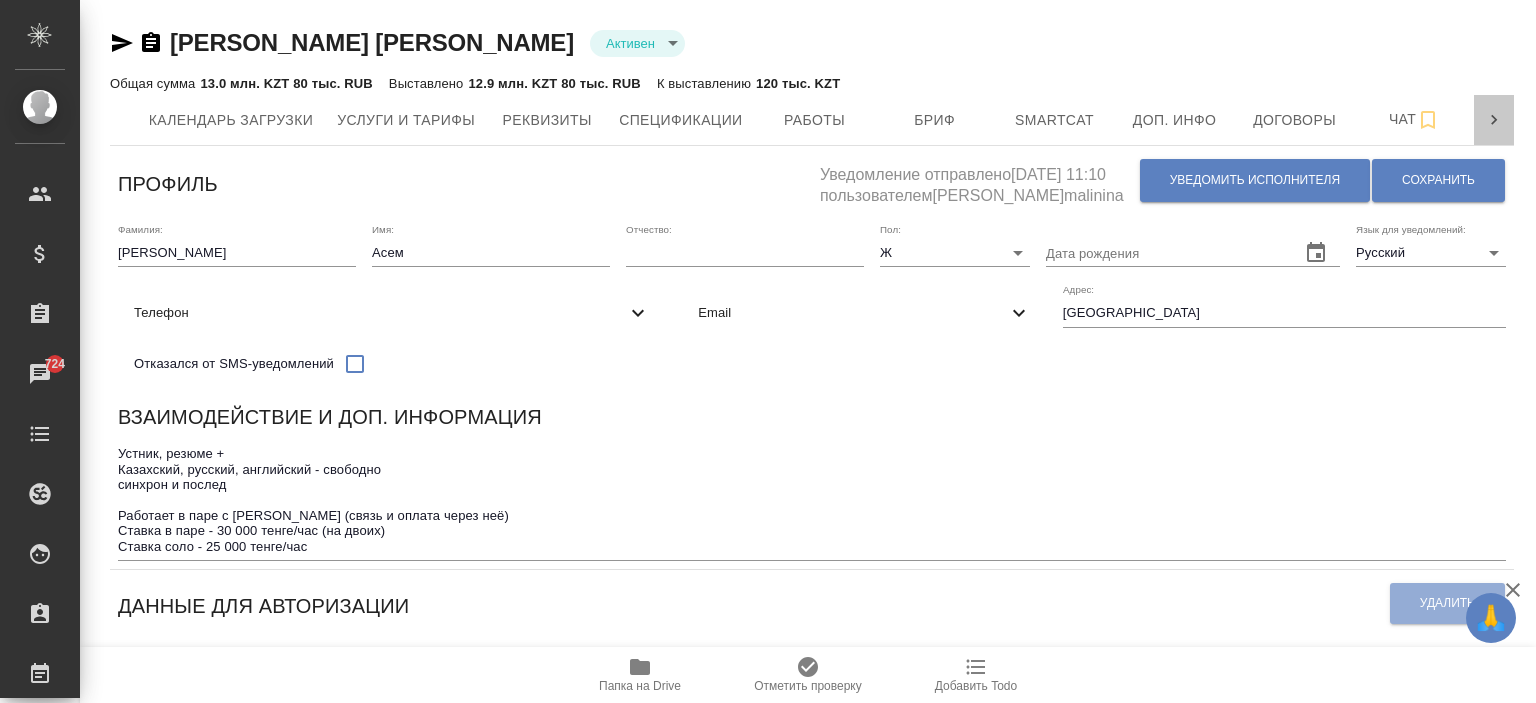 click at bounding box center [1494, 120] 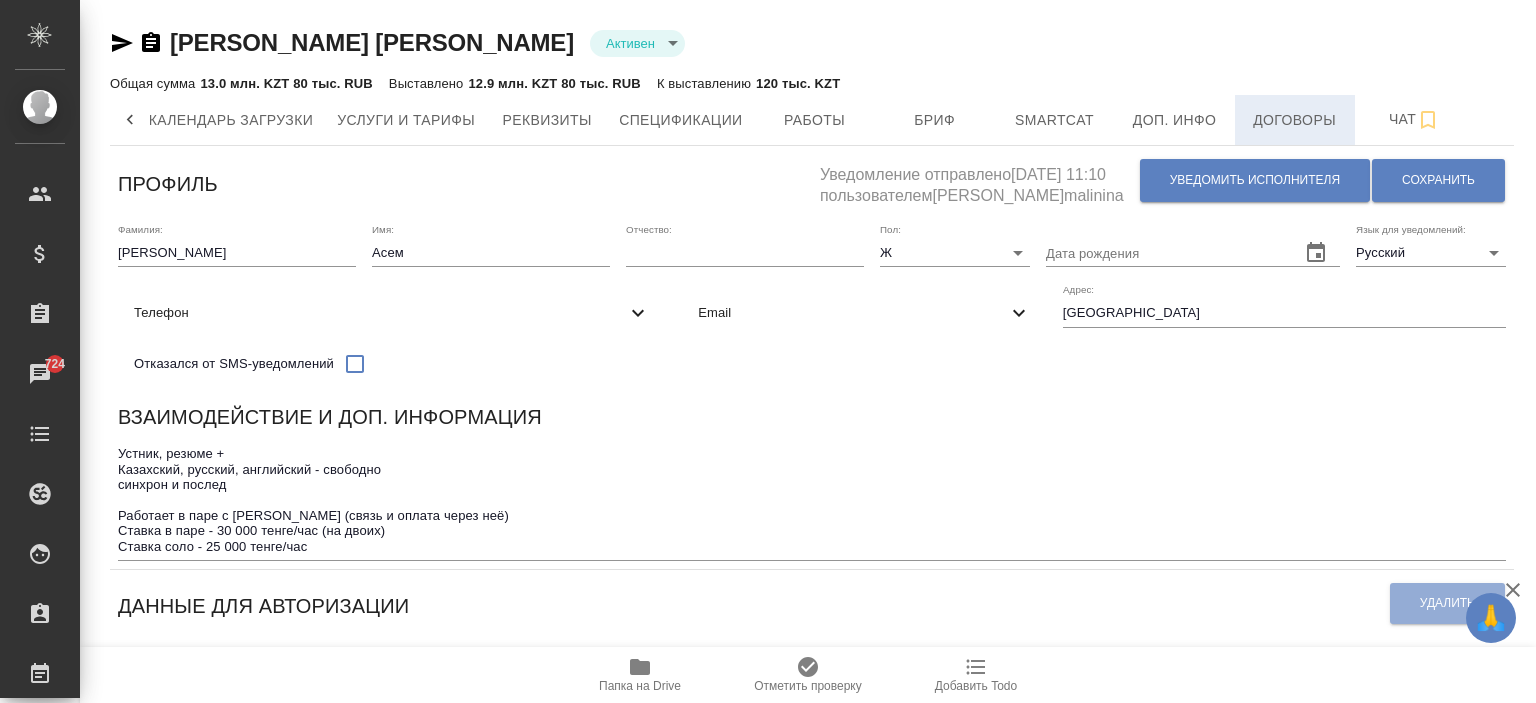 click on "Договоры" at bounding box center [1295, 120] 